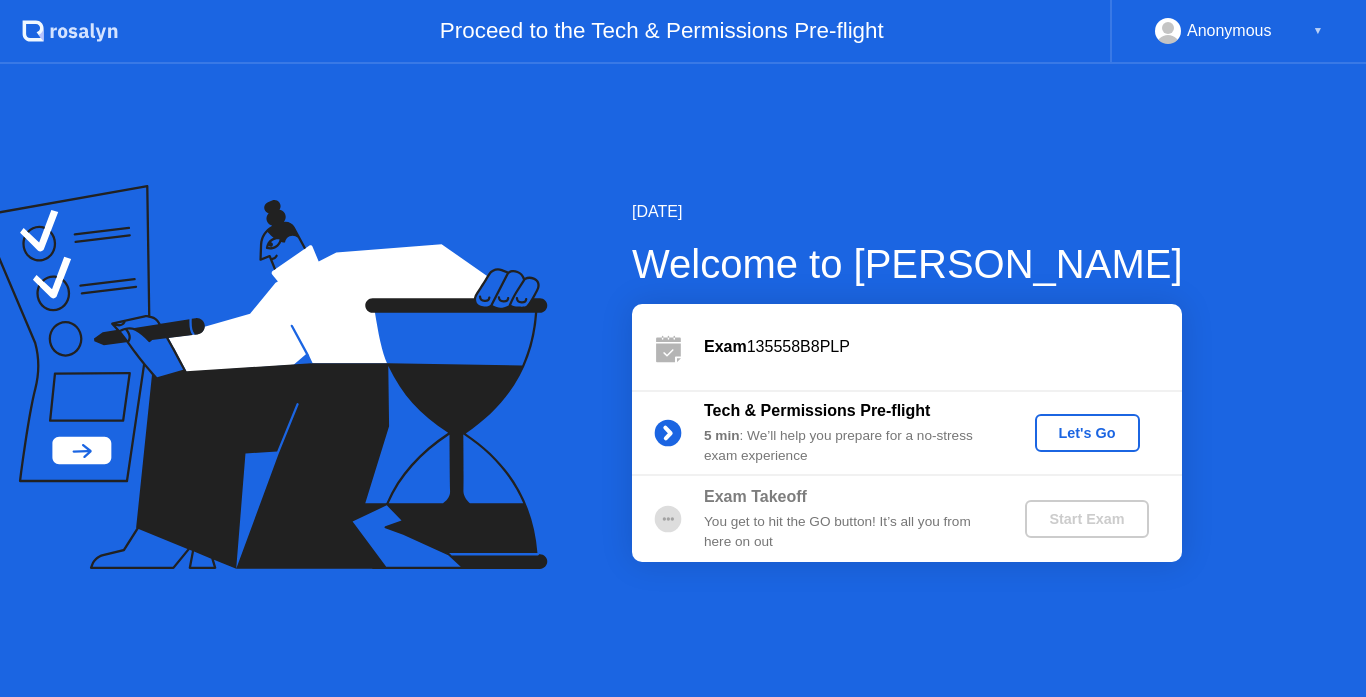scroll, scrollTop: 0, scrollLeft: 0, axis: both 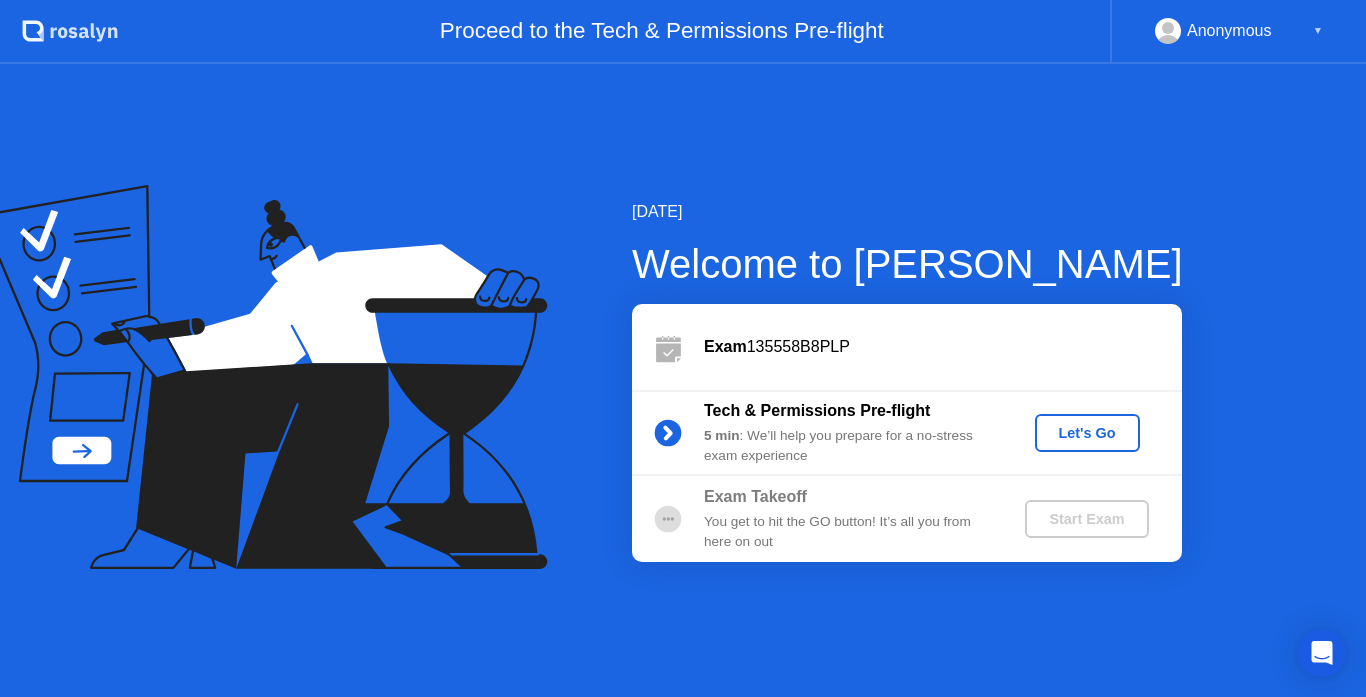 click on "Let's Go" 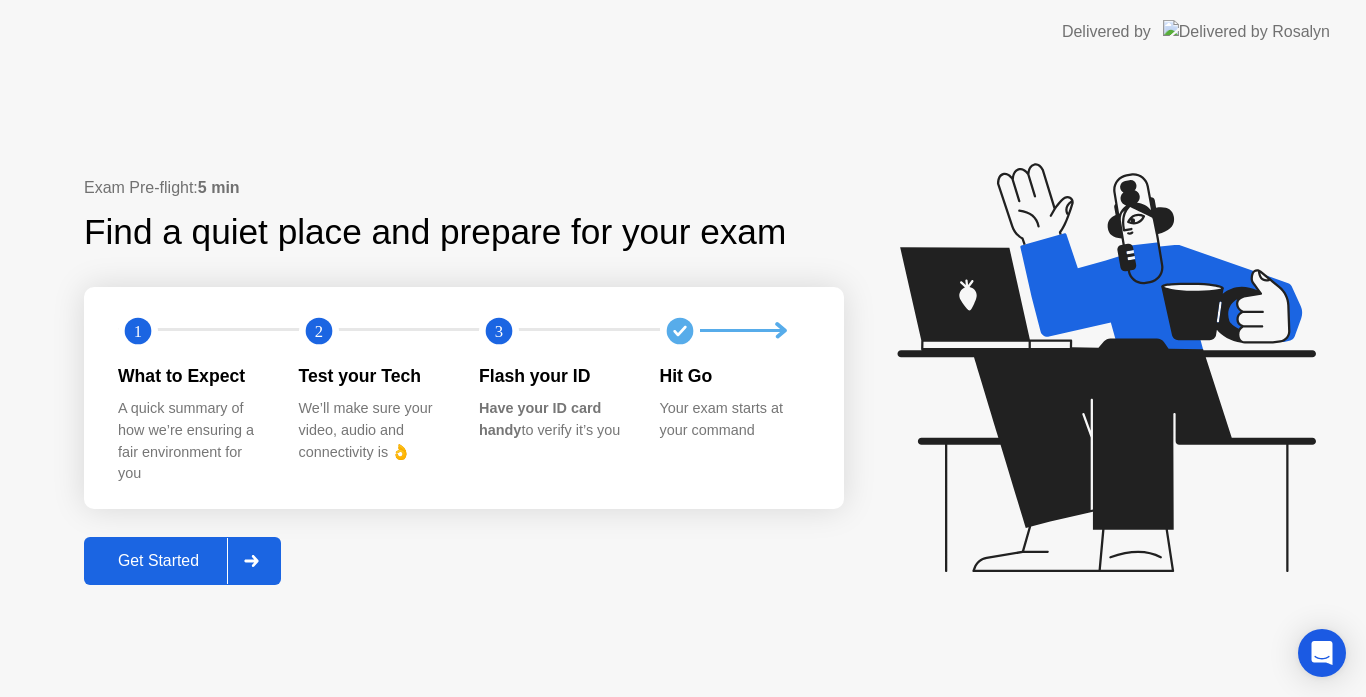 click on "Get Started" 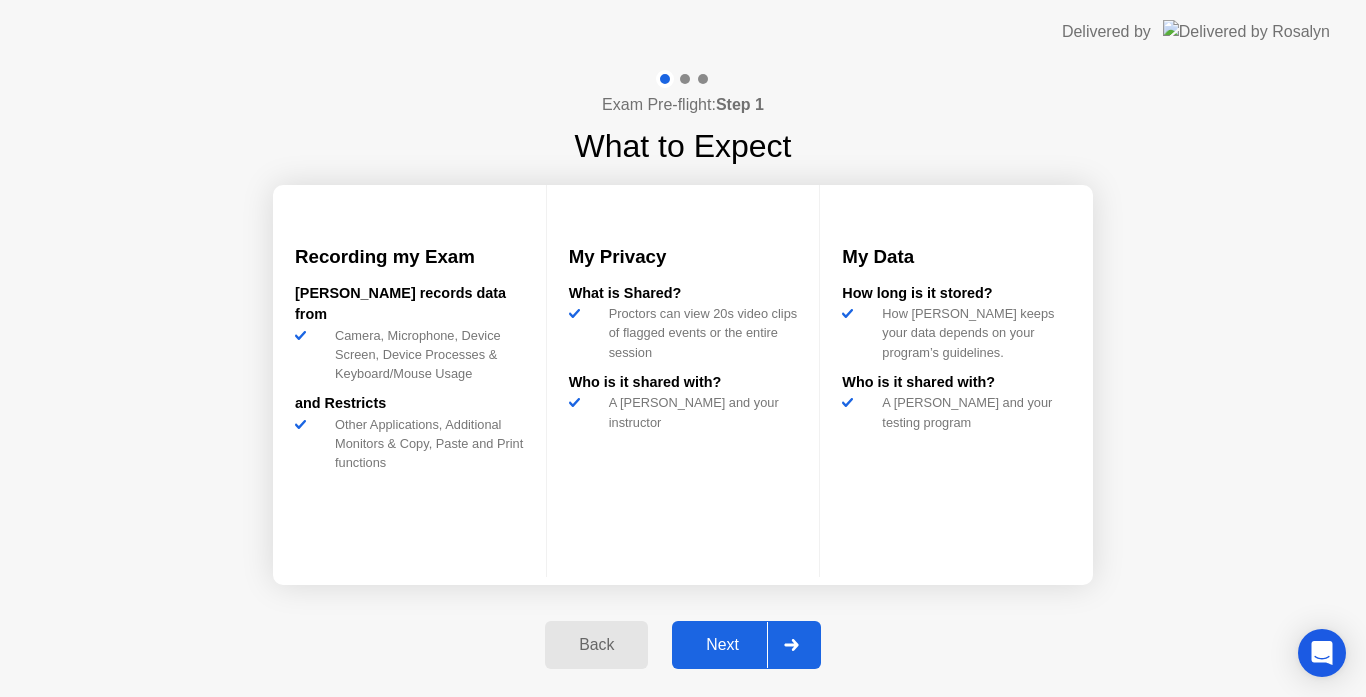 click on "Next" 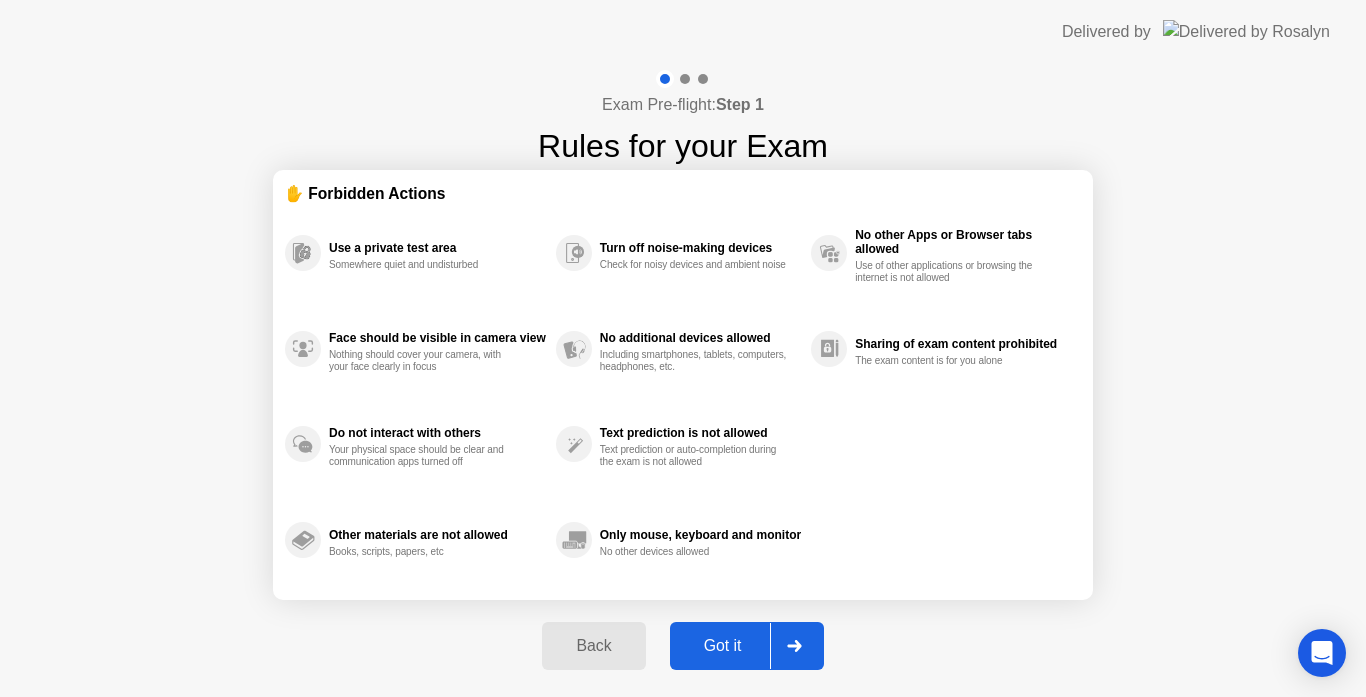click on "Got it" 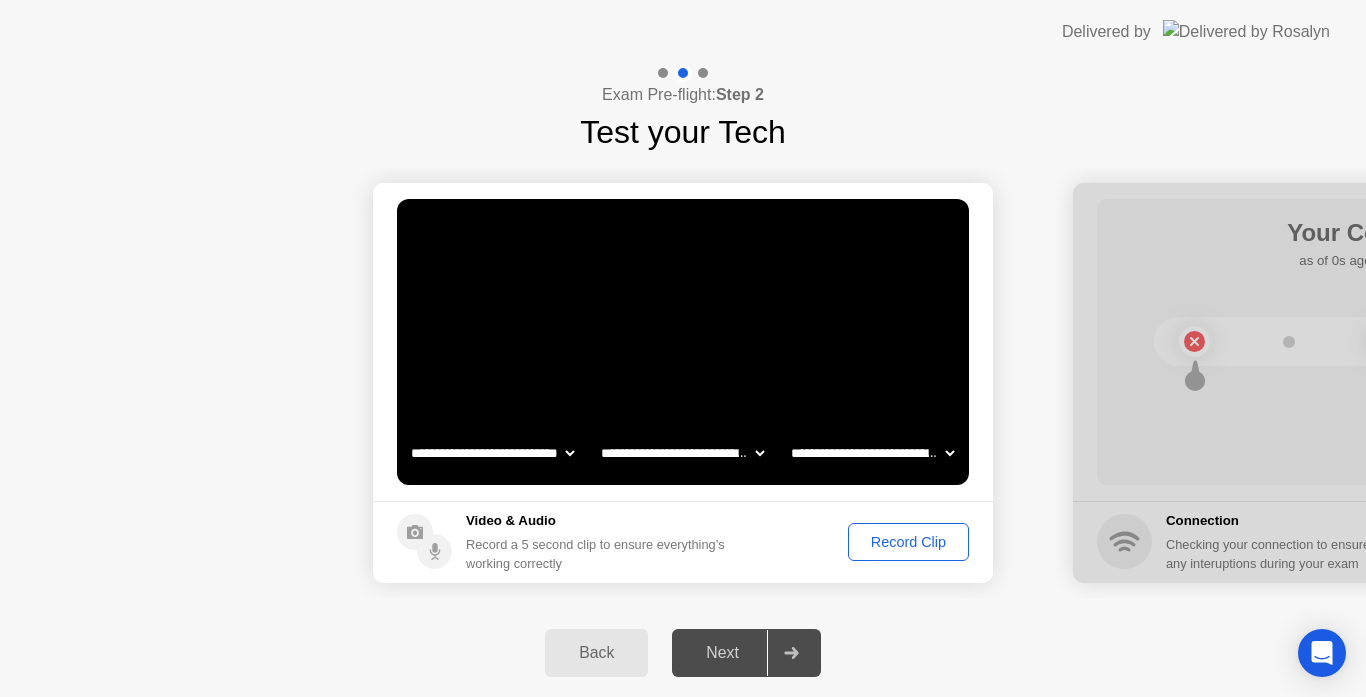 click on "Next" 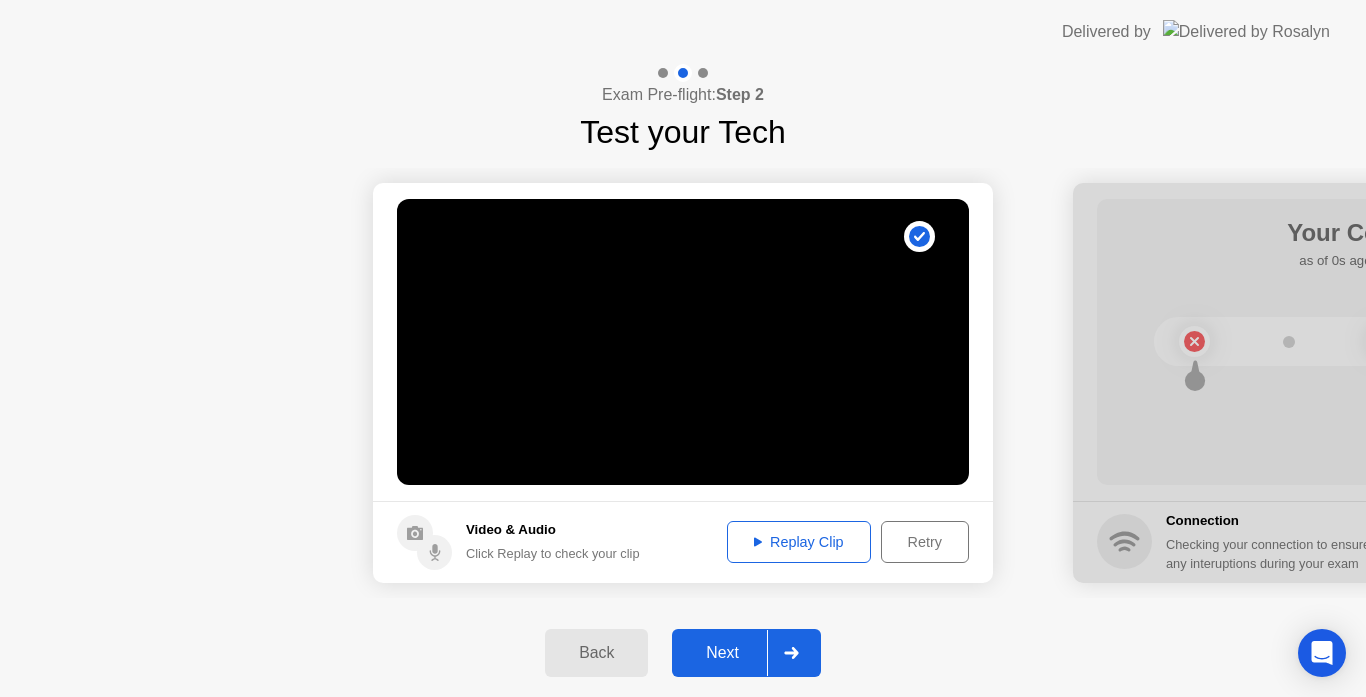 click on "Next" 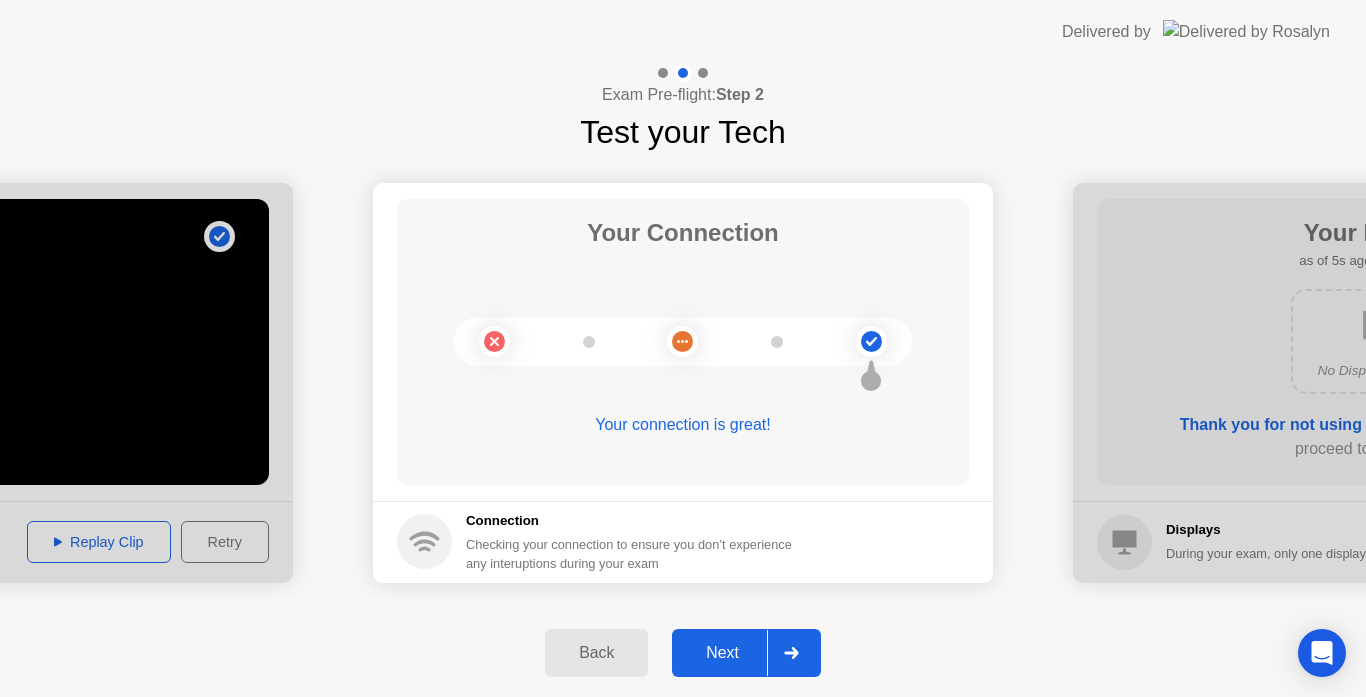 click on "Next" 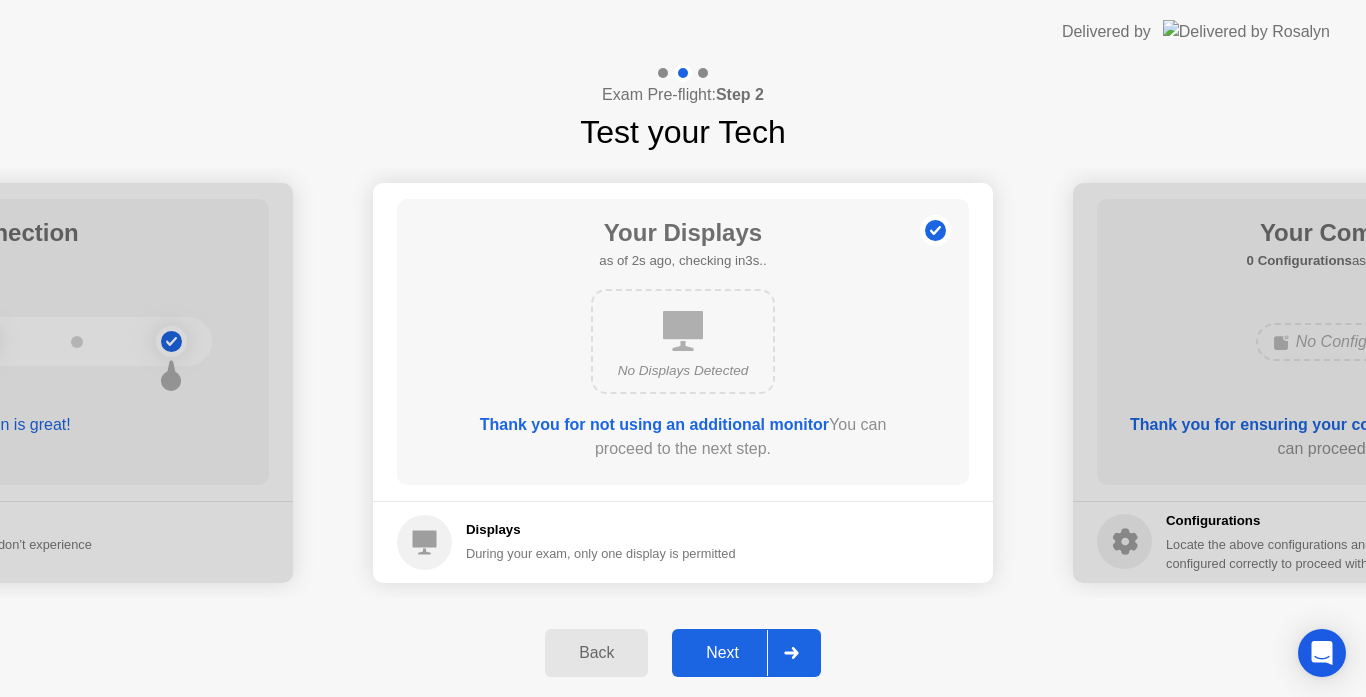 click on "Next" 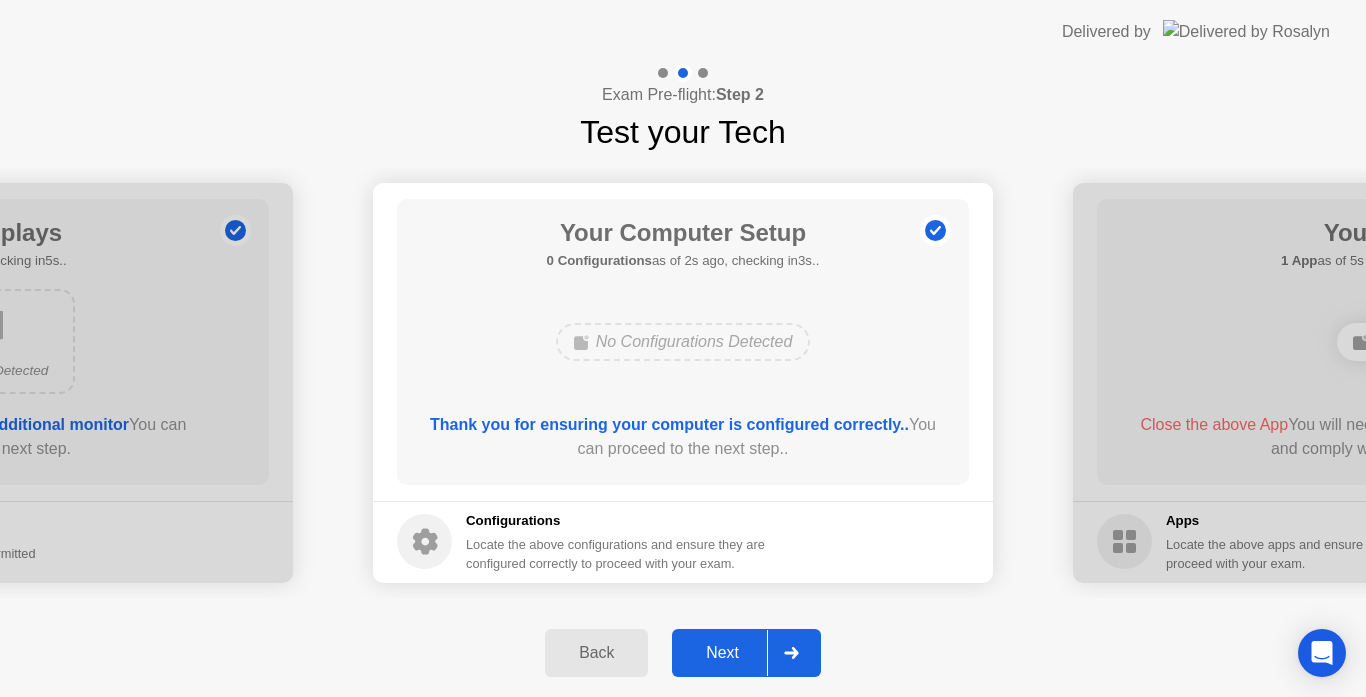 click on "Next" 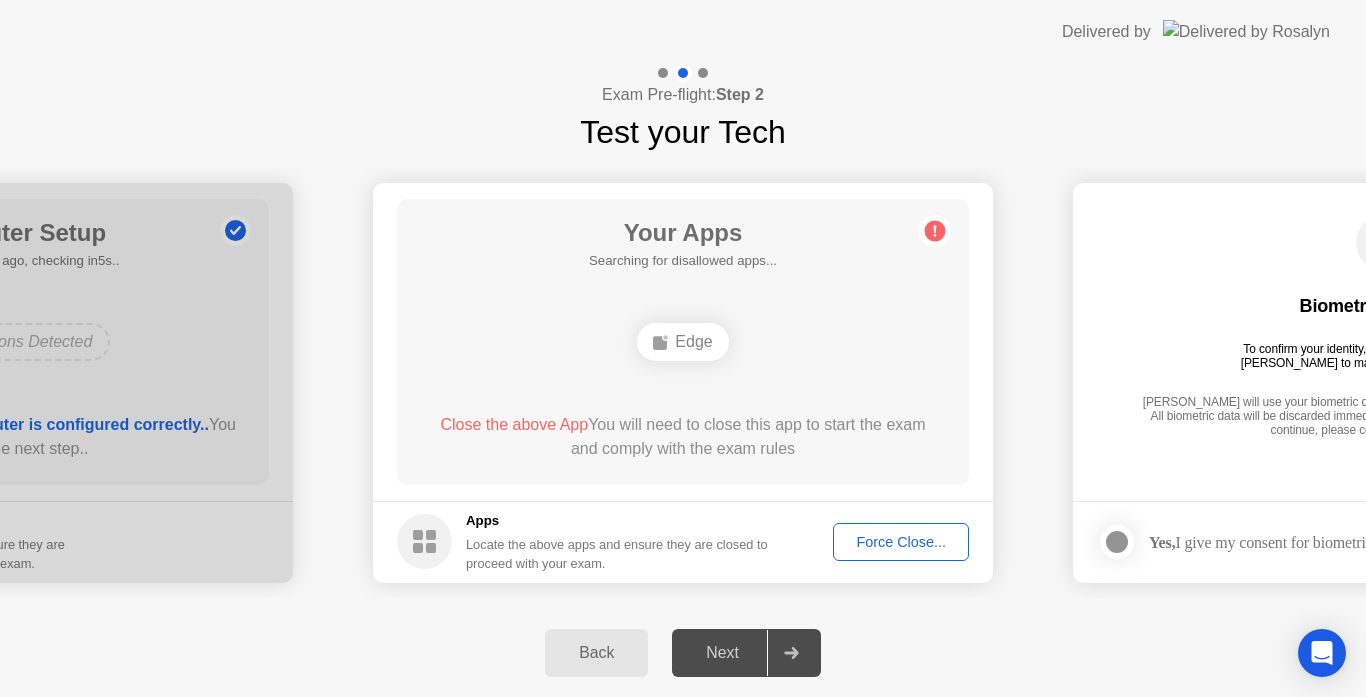 click on "Next" 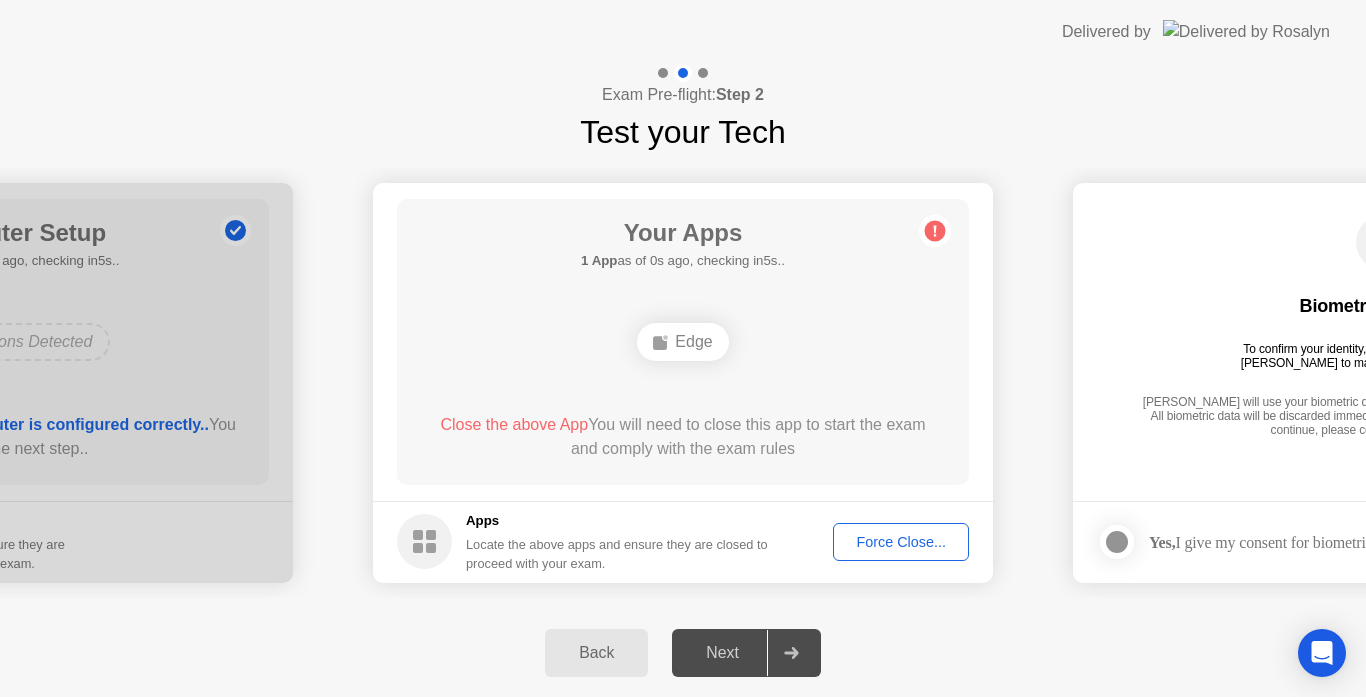 click on "Force Close..." 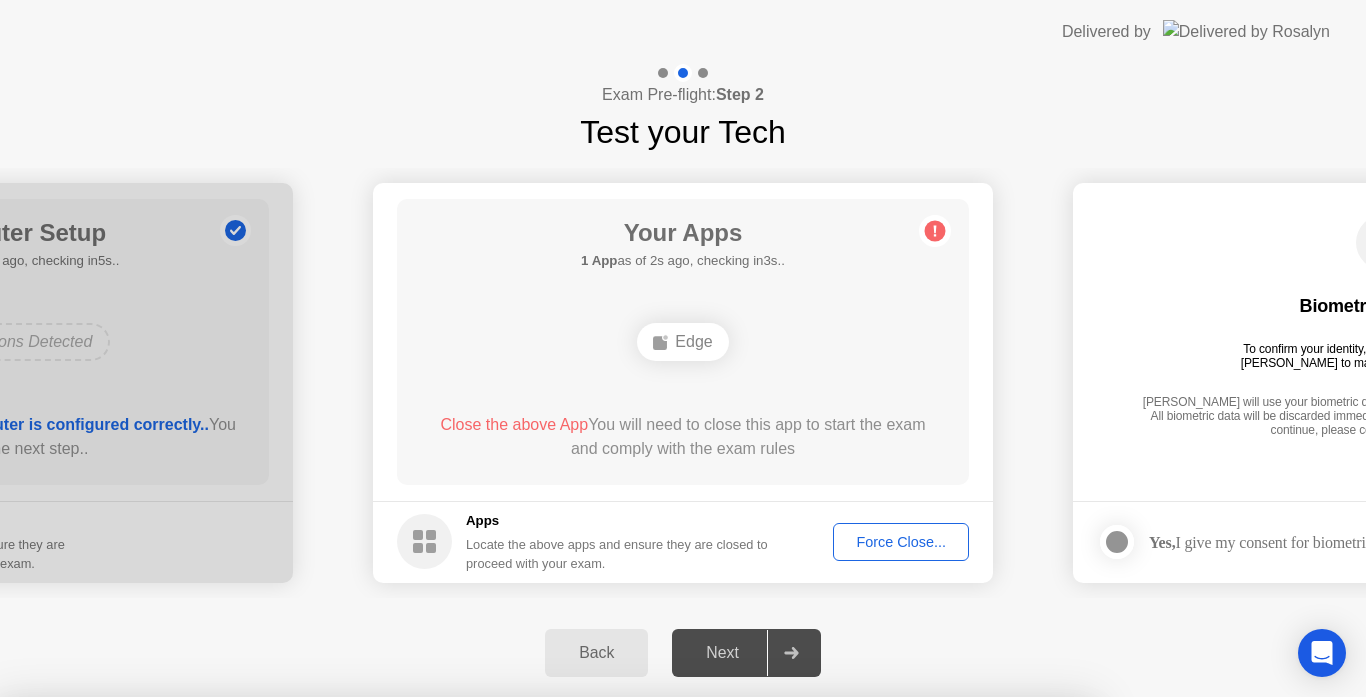 click on "Confirm" at bounding box center (613, 973) 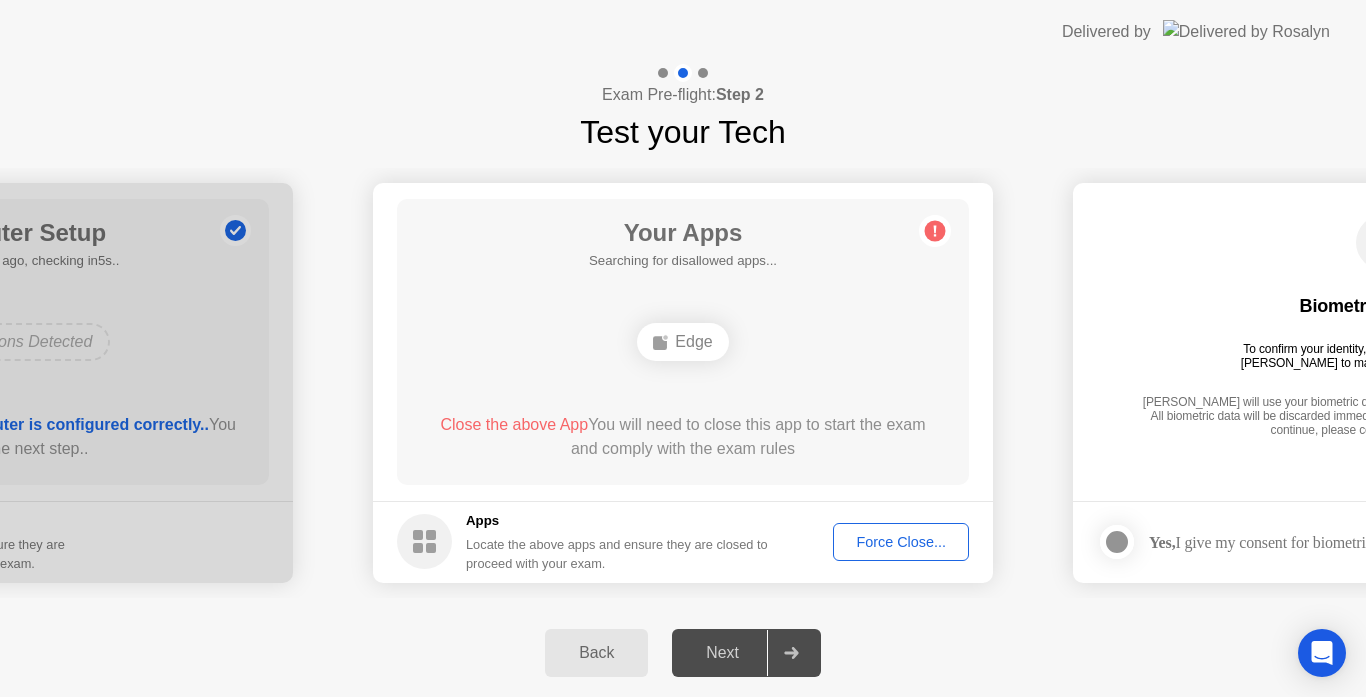 click on "Next" 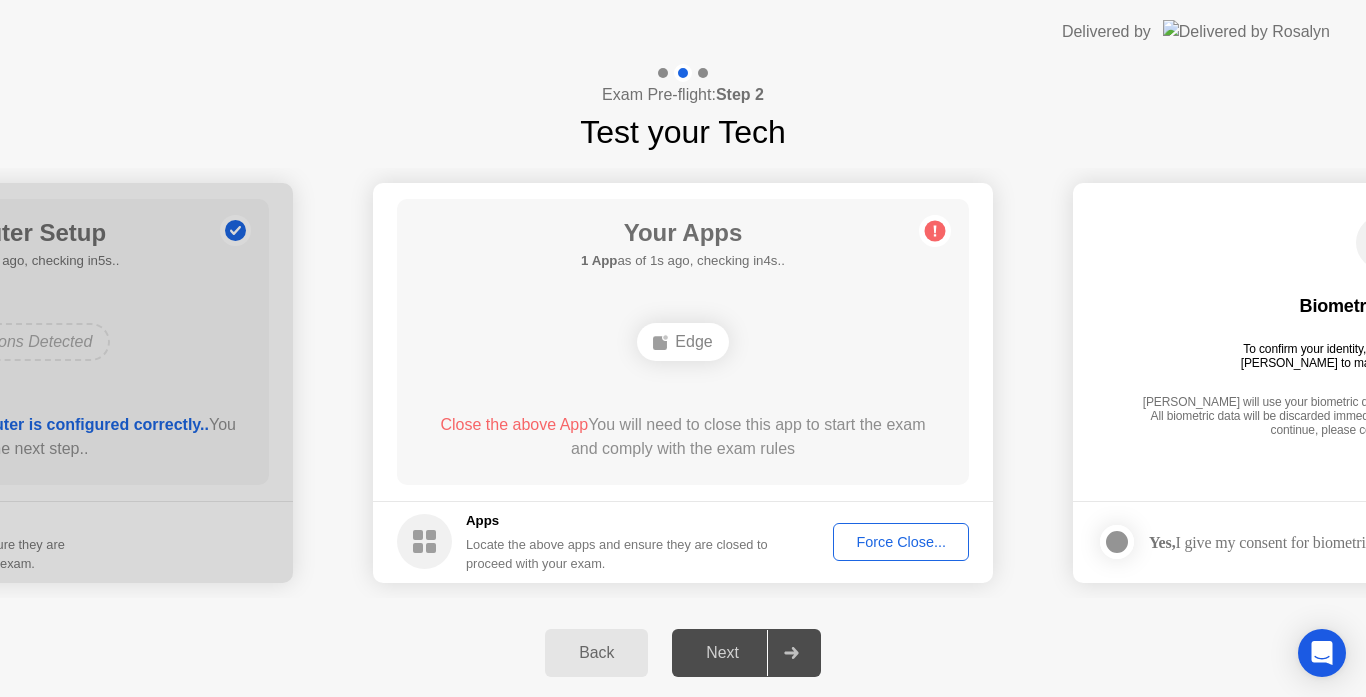 click 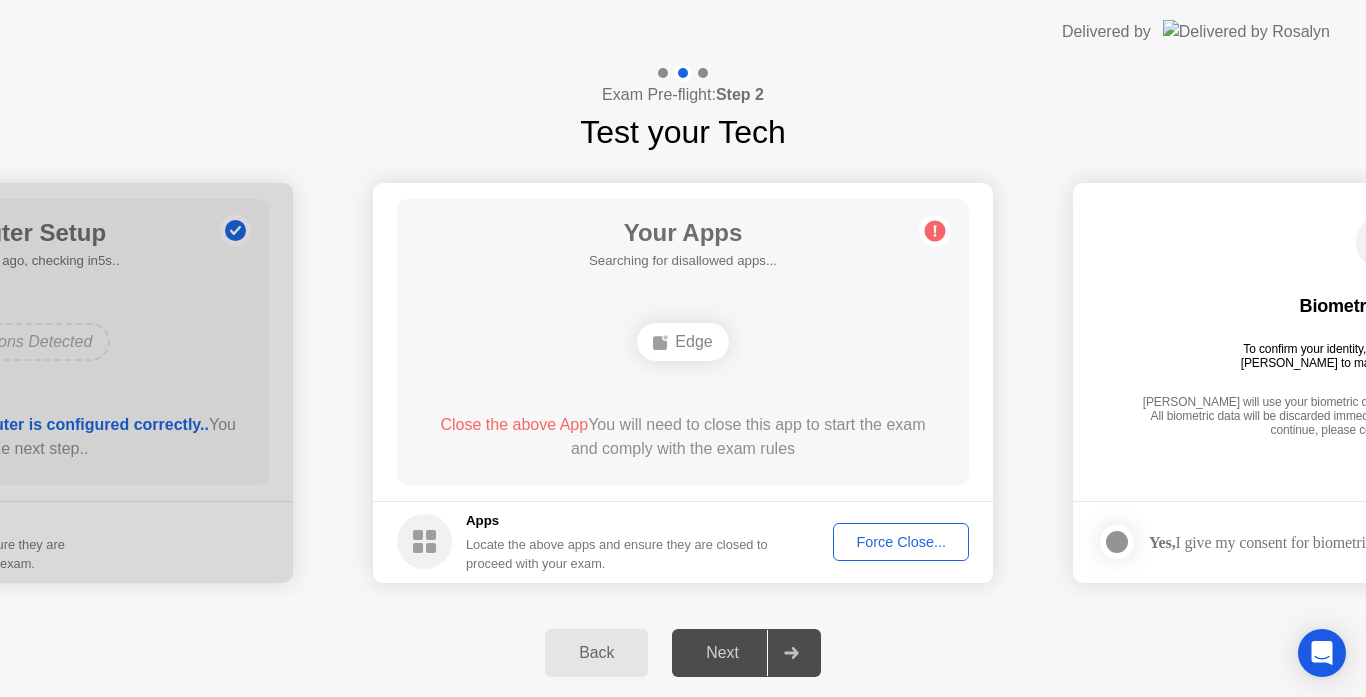 click on "Next" 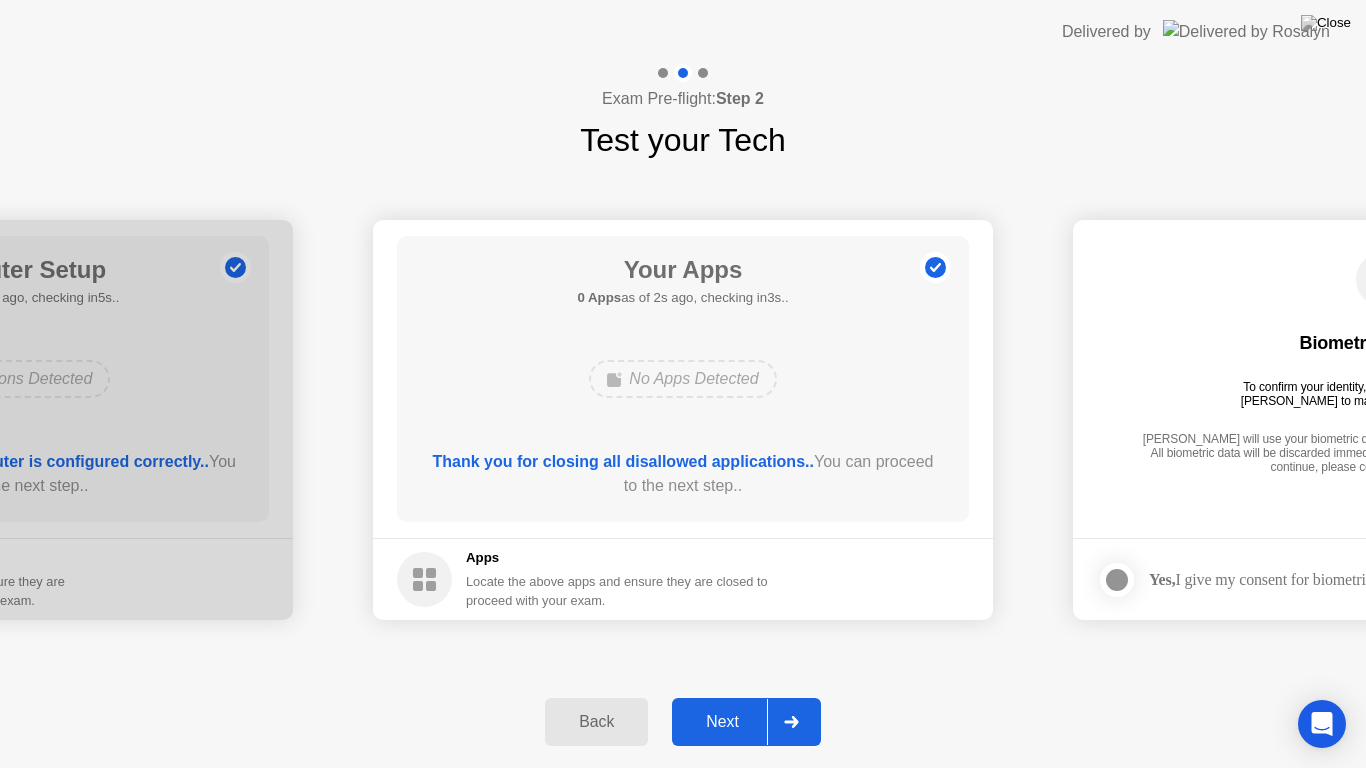 click on "Next" 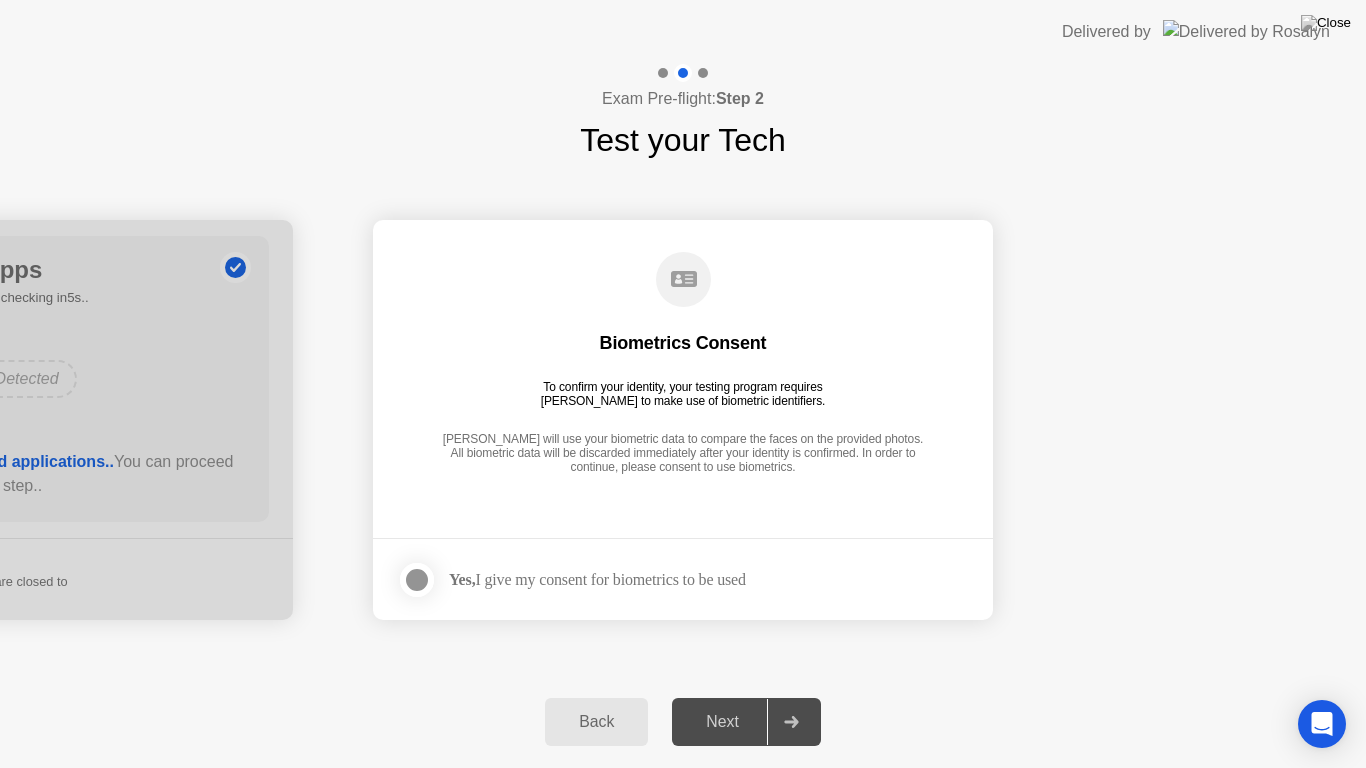 click 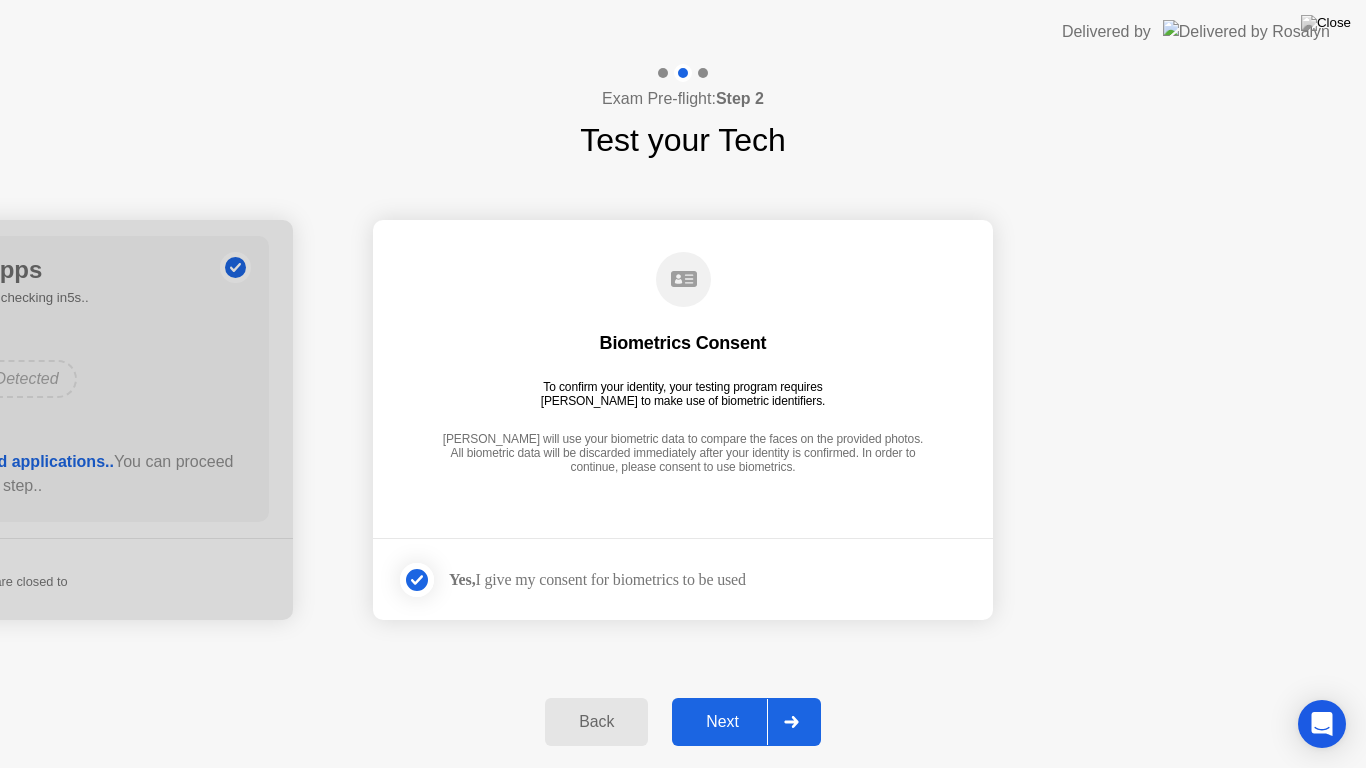 click on "Next" 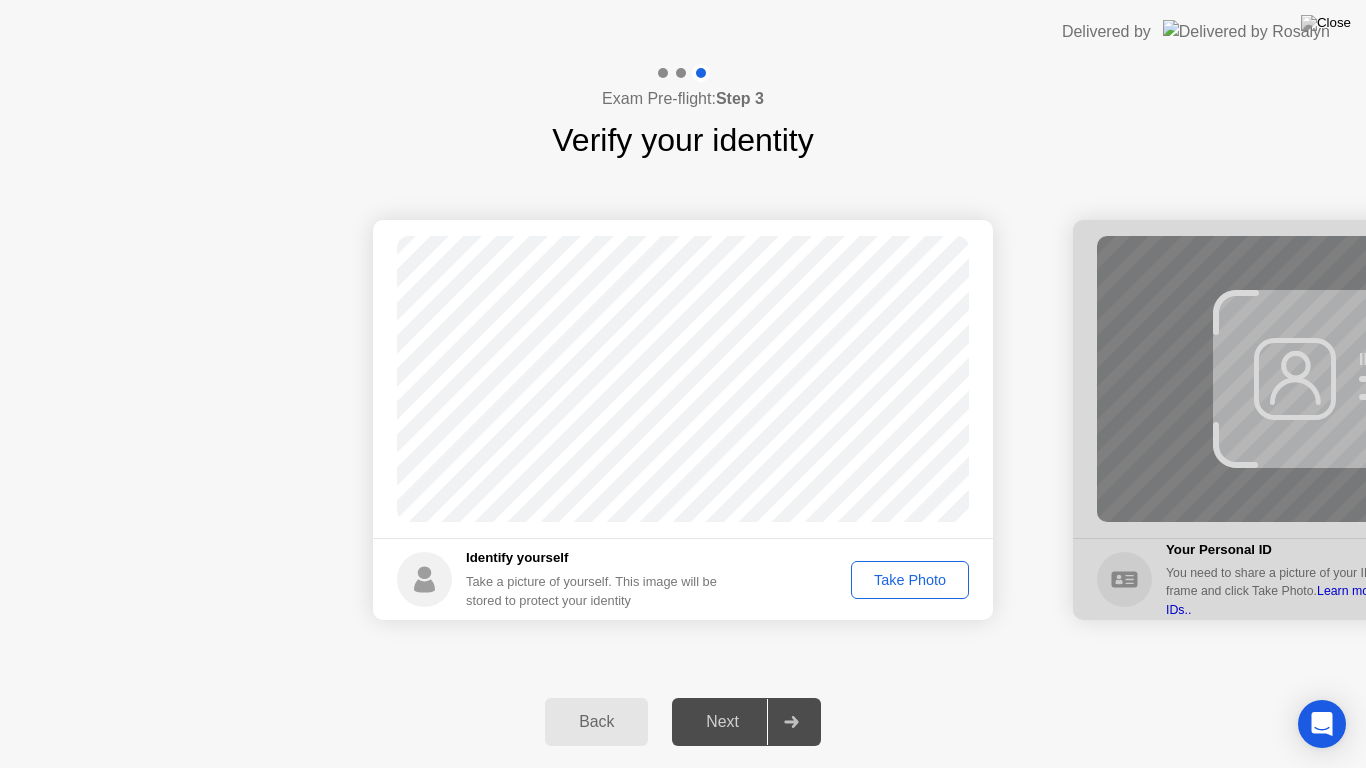 click on "Take Photo" 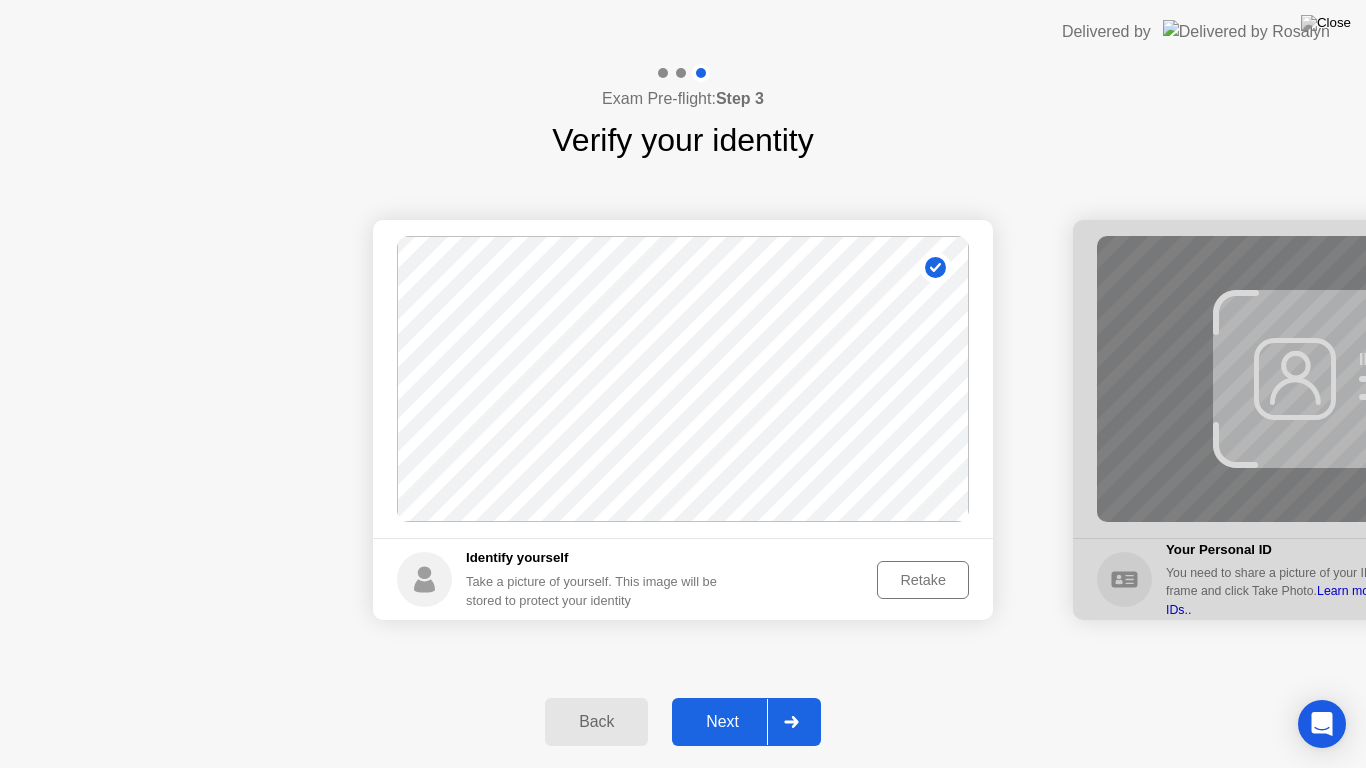 click on "Next" 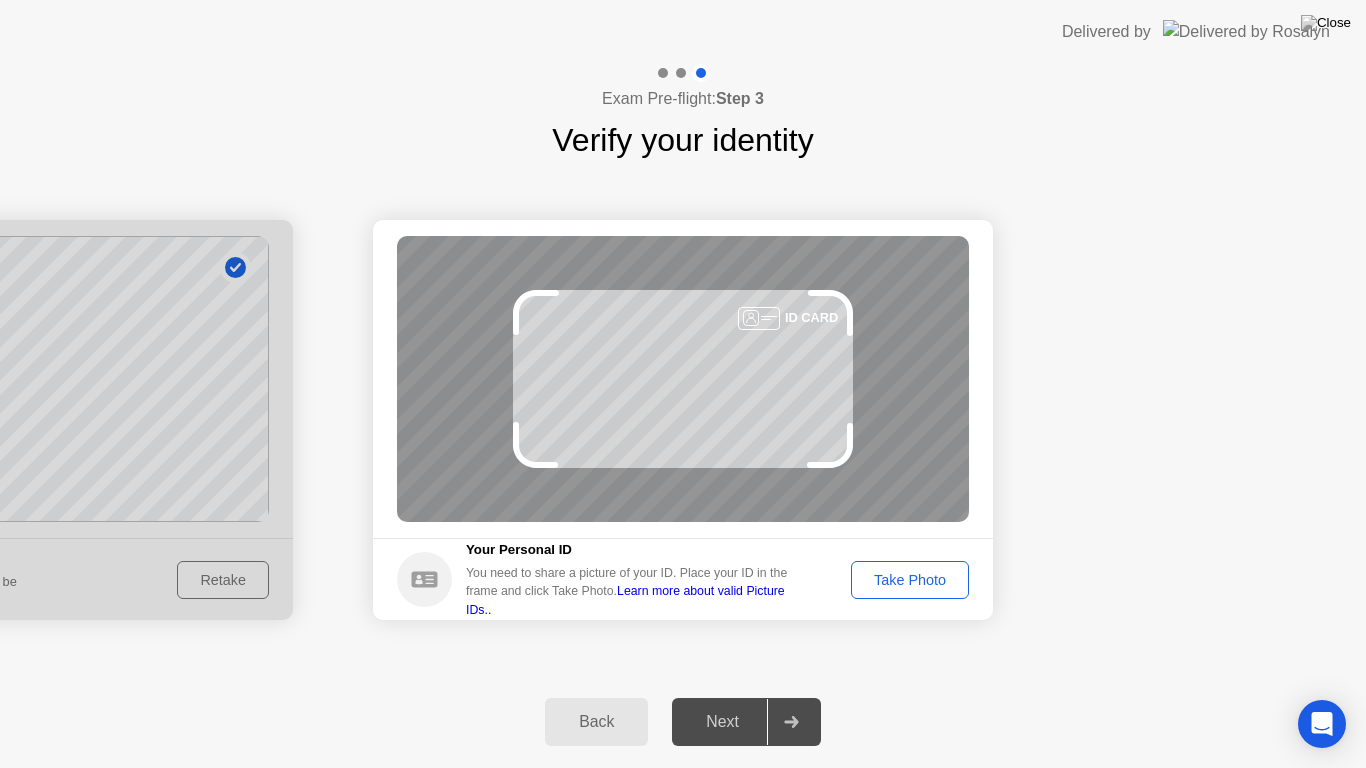 click on "Take Photo" 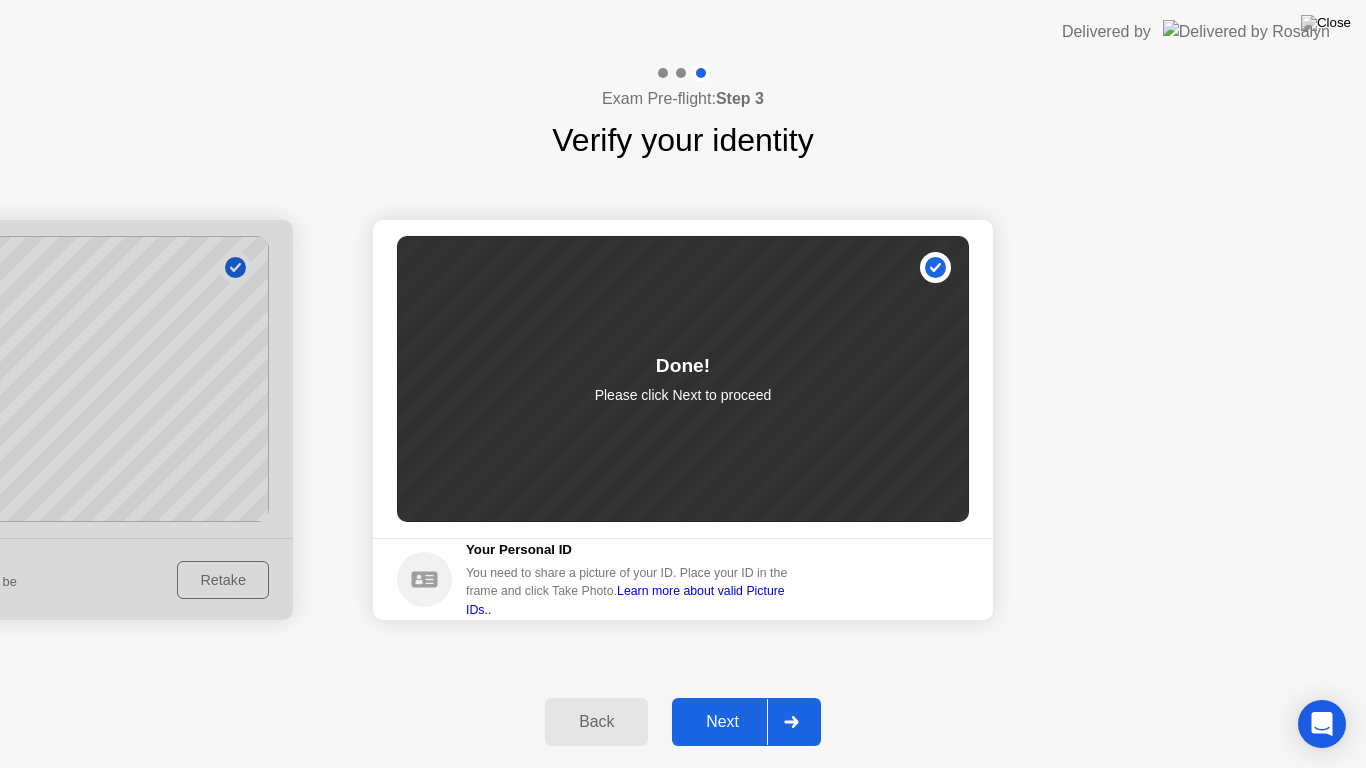 click on "Next" 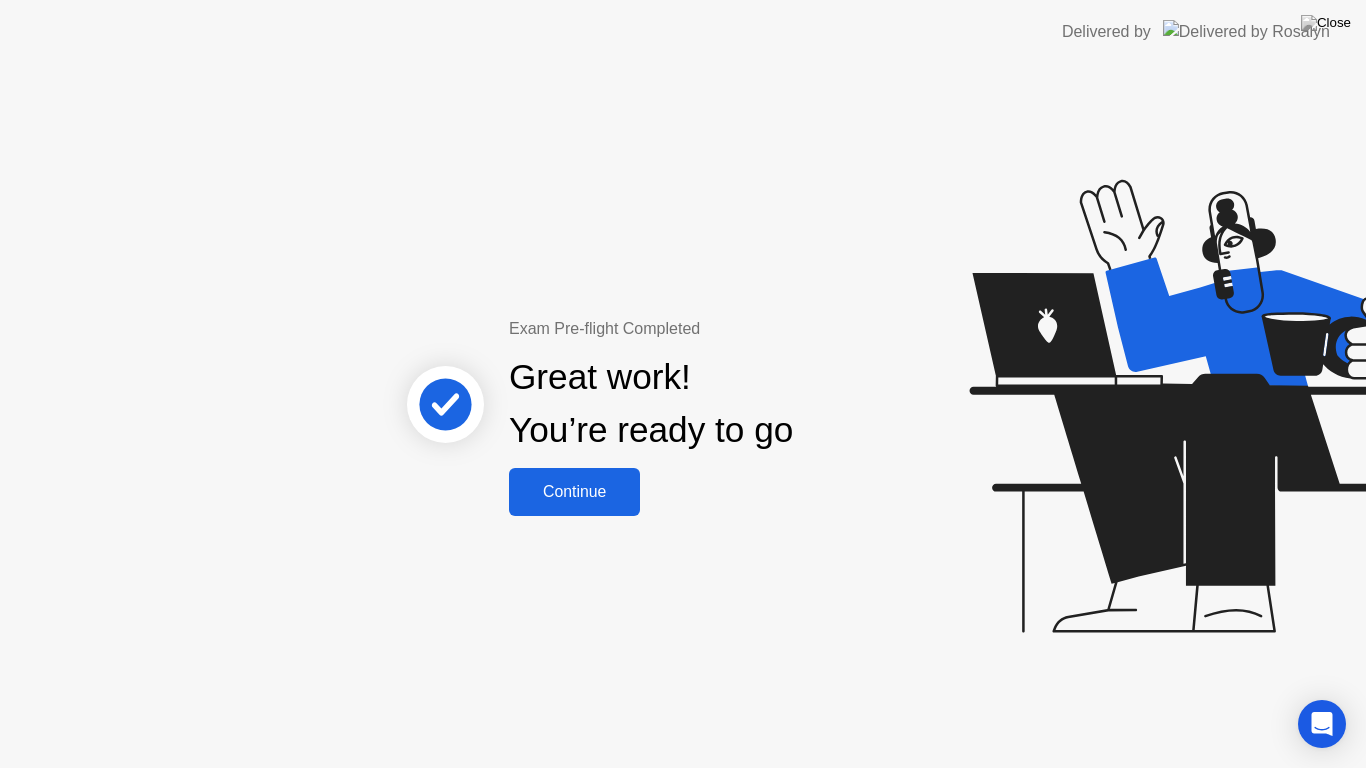click on "Continue" 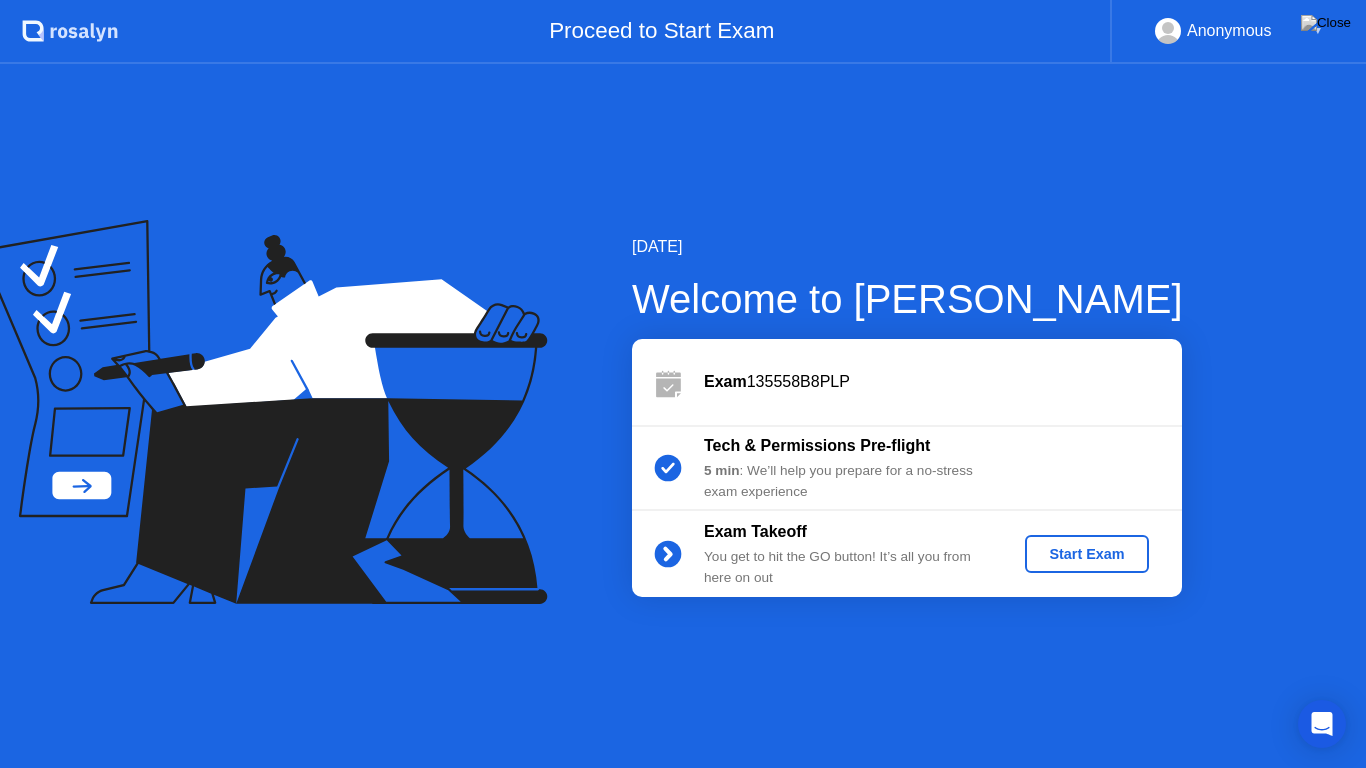 click on "Start Exam" 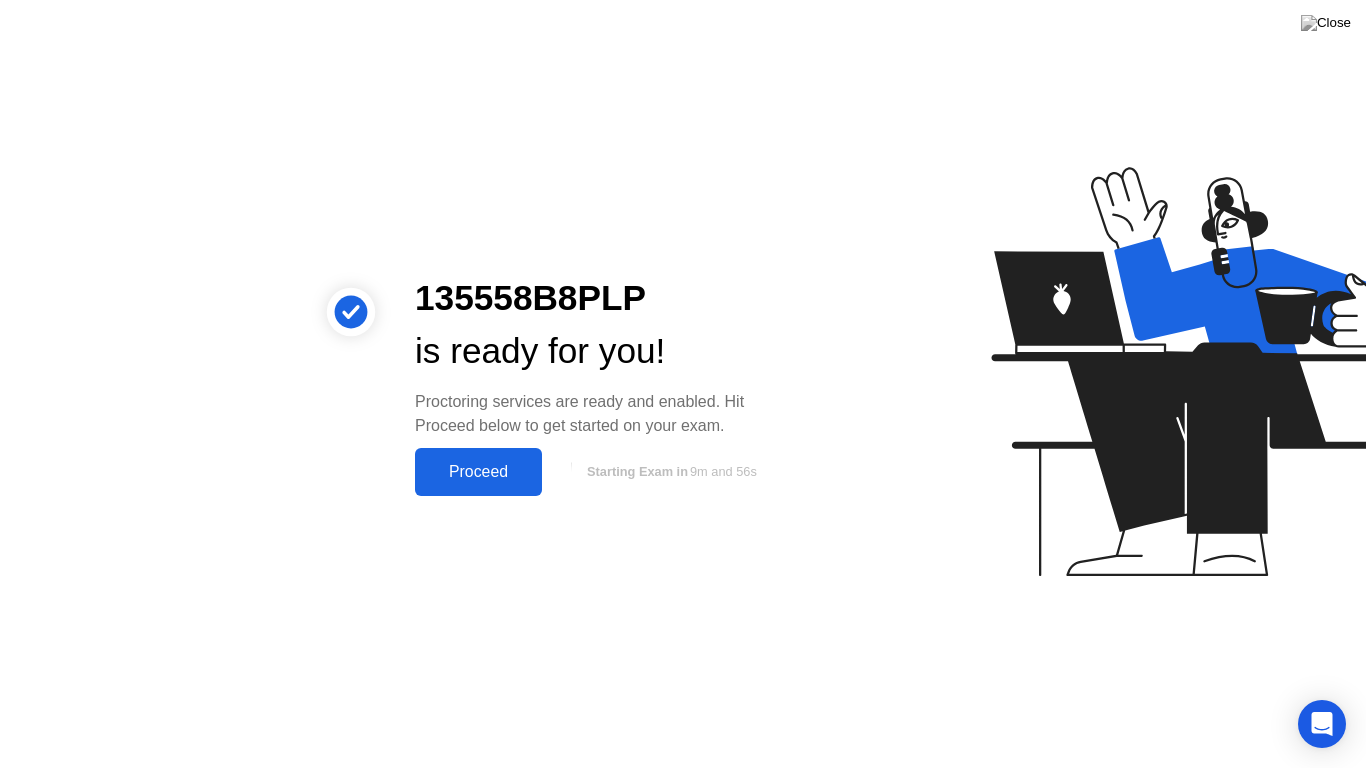 click on "Proceed" 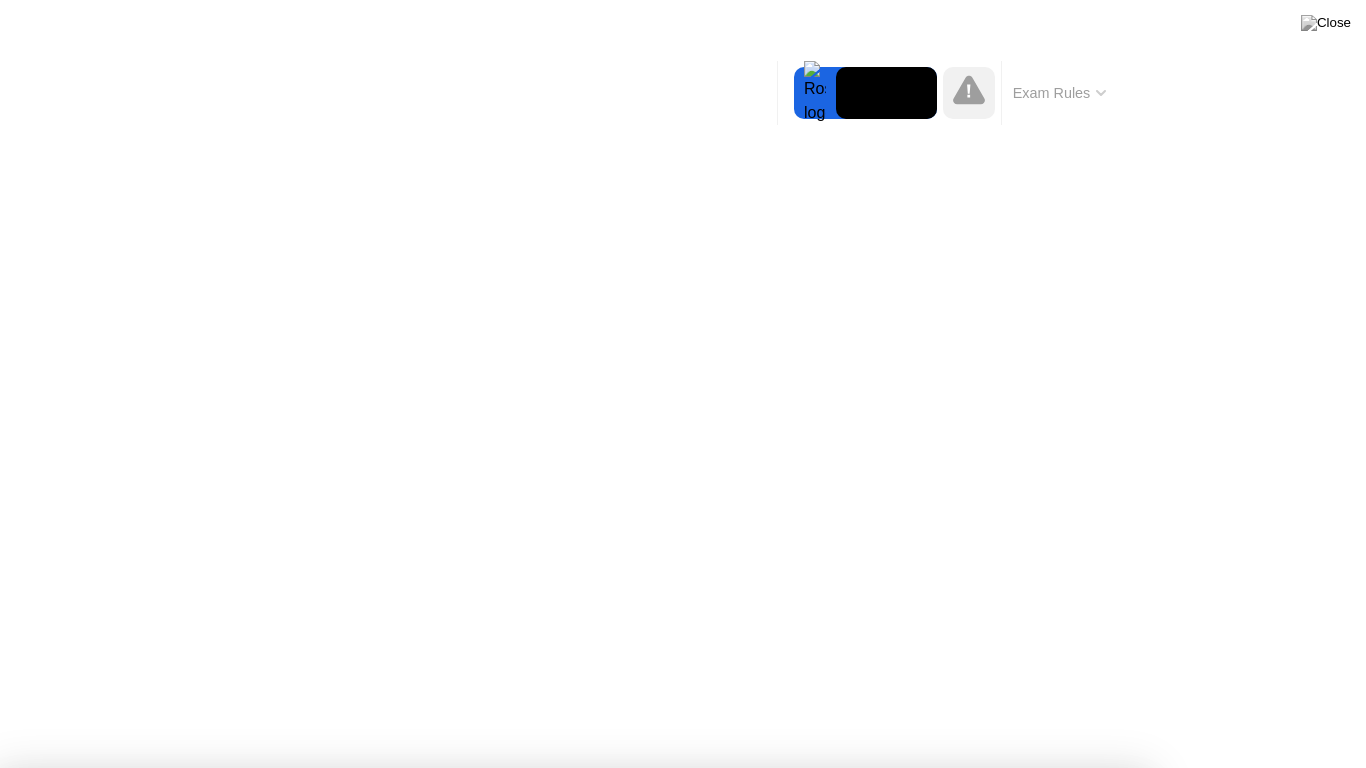 click on "Got it!" at bounding box center (672, 1326) 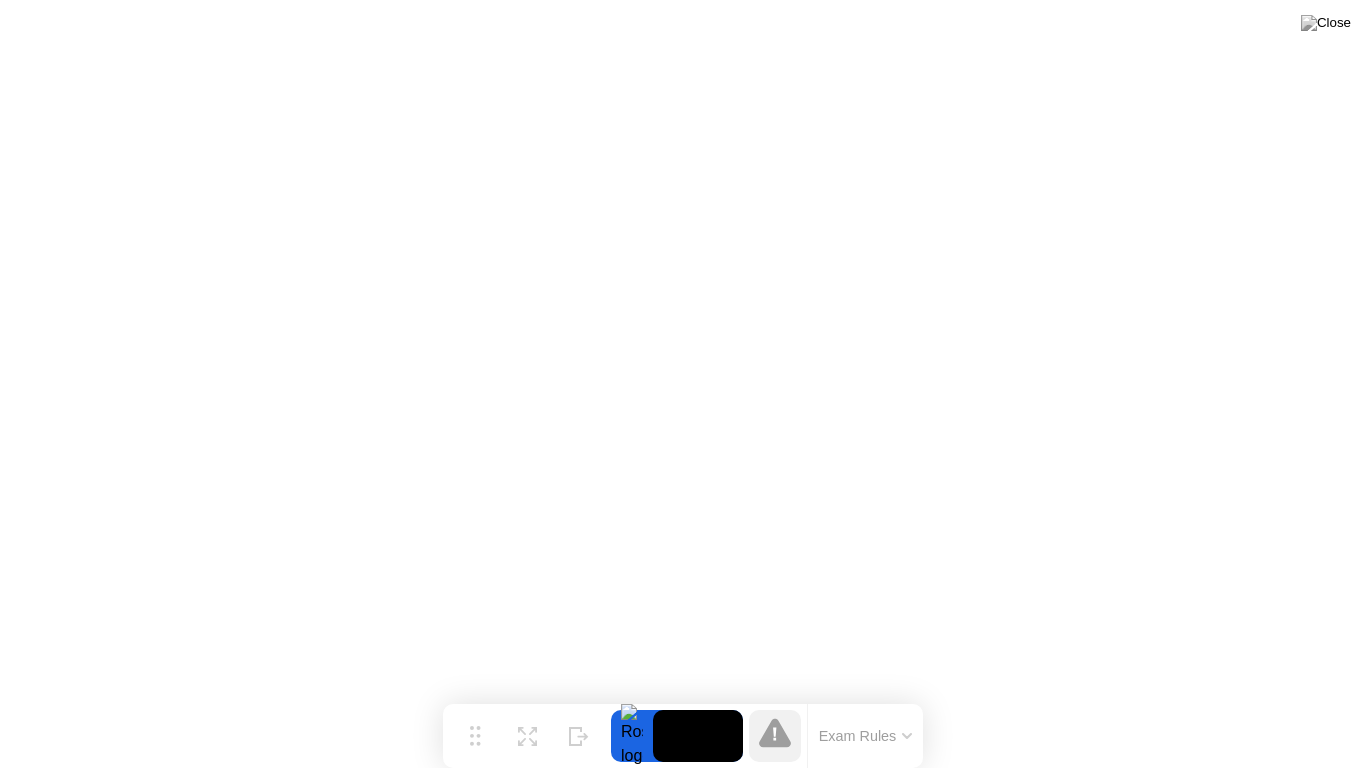 click 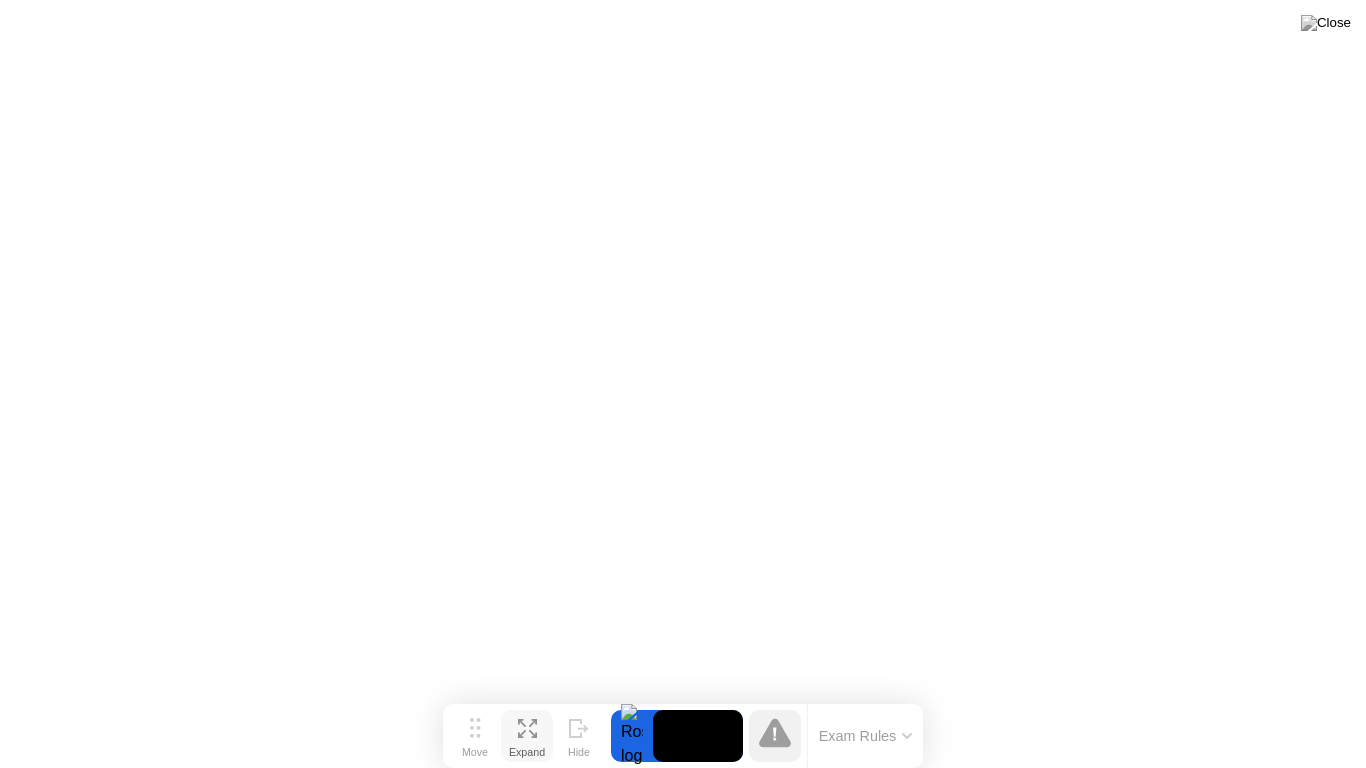 click 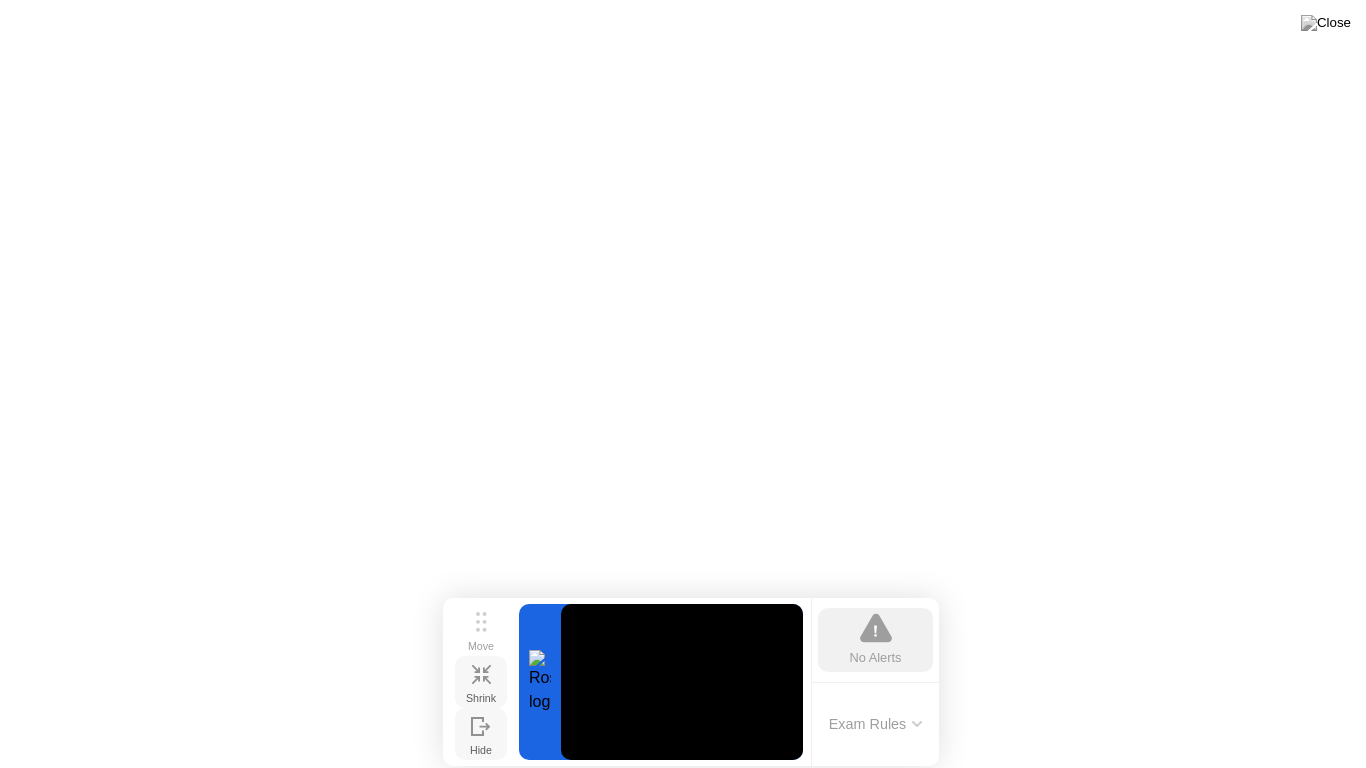 click 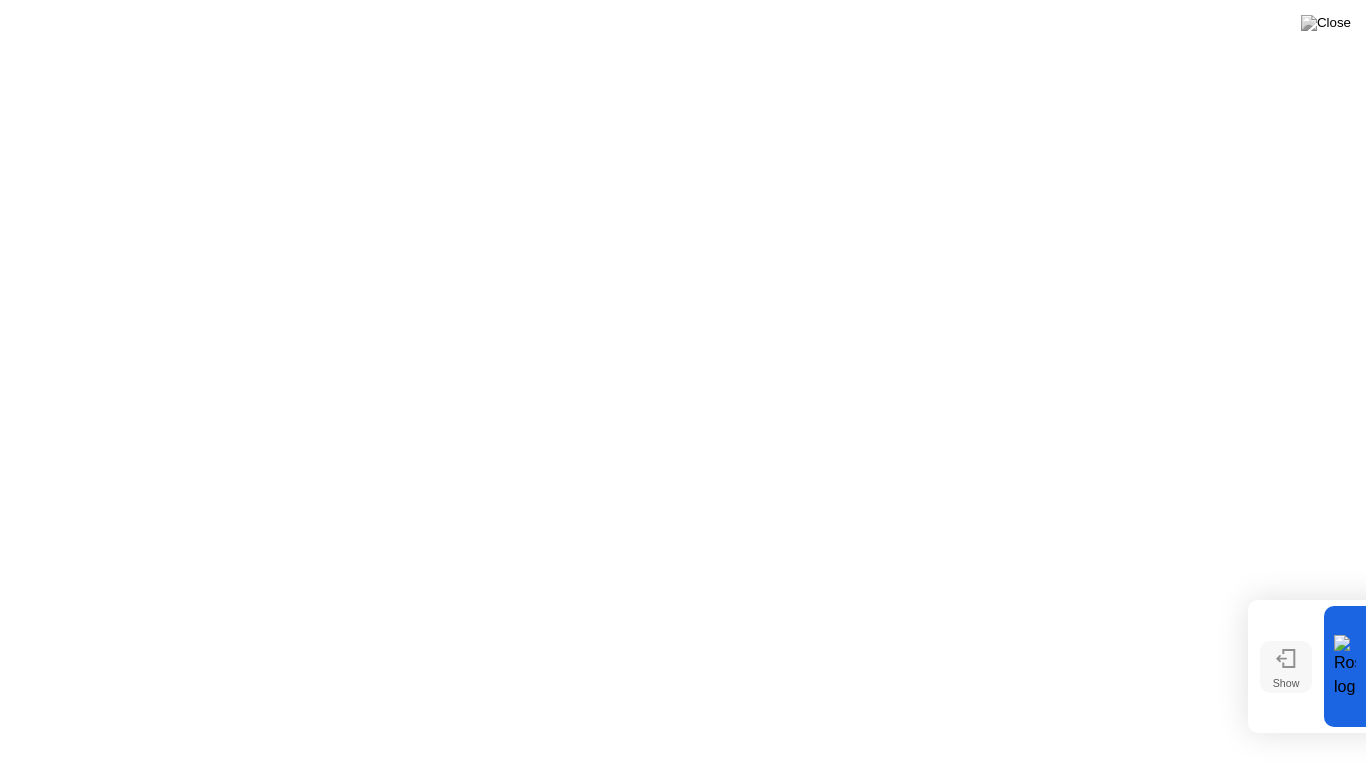 click on "Show" at bounding box center (1286, 683) 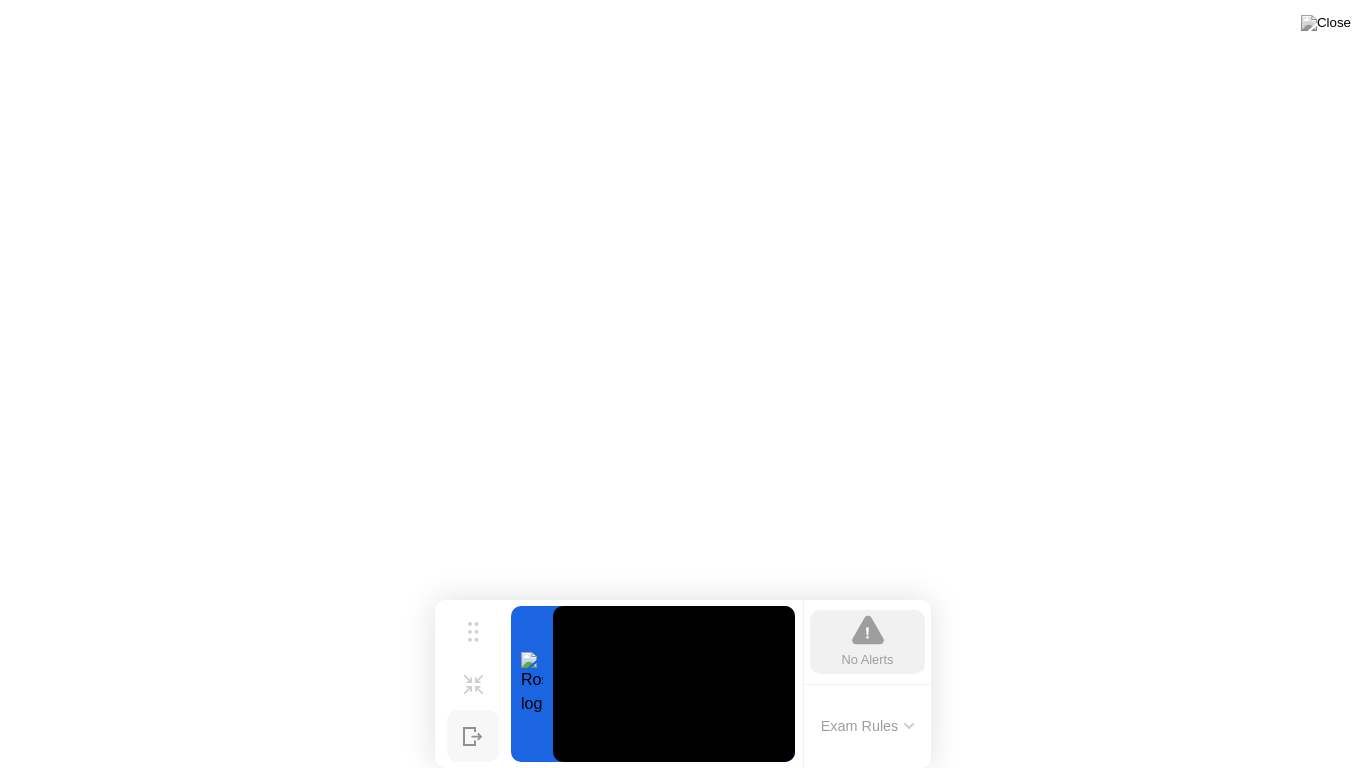 click on "No Alerts" 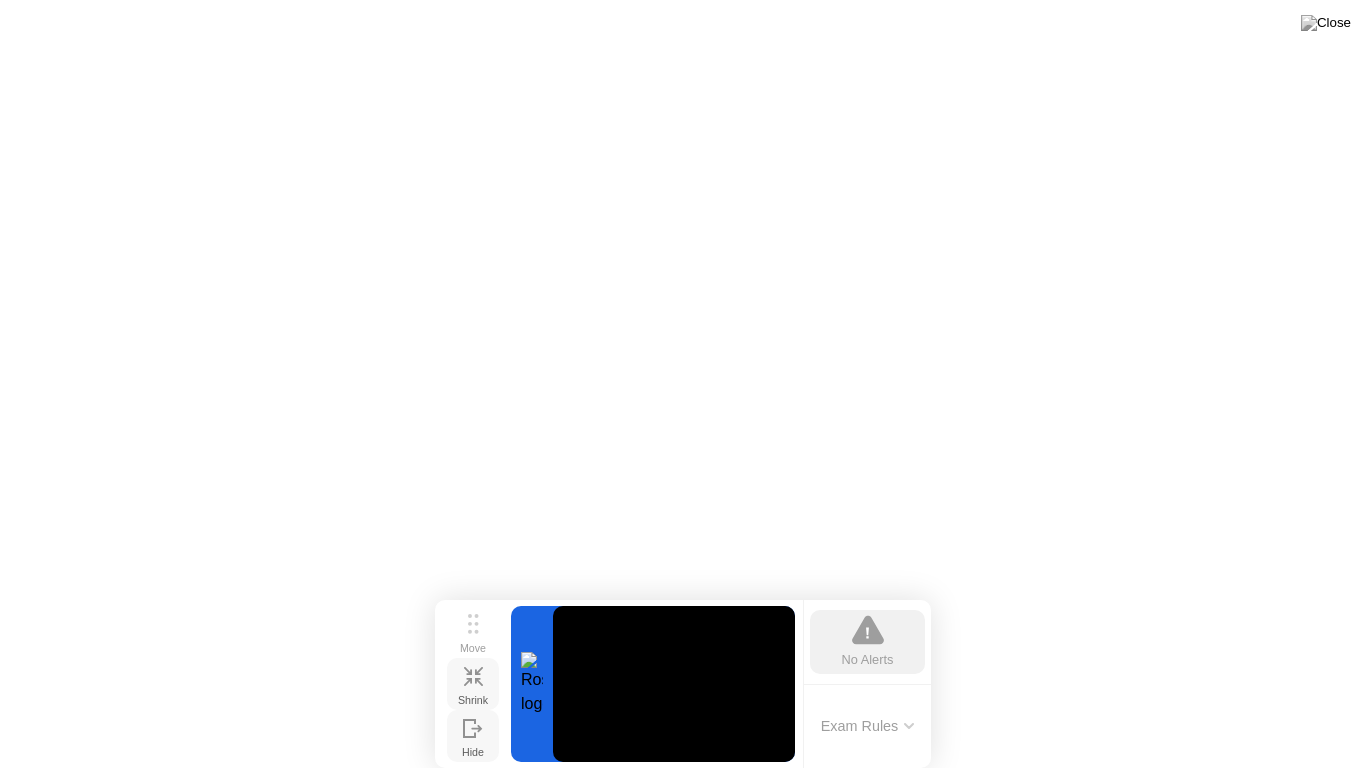 click 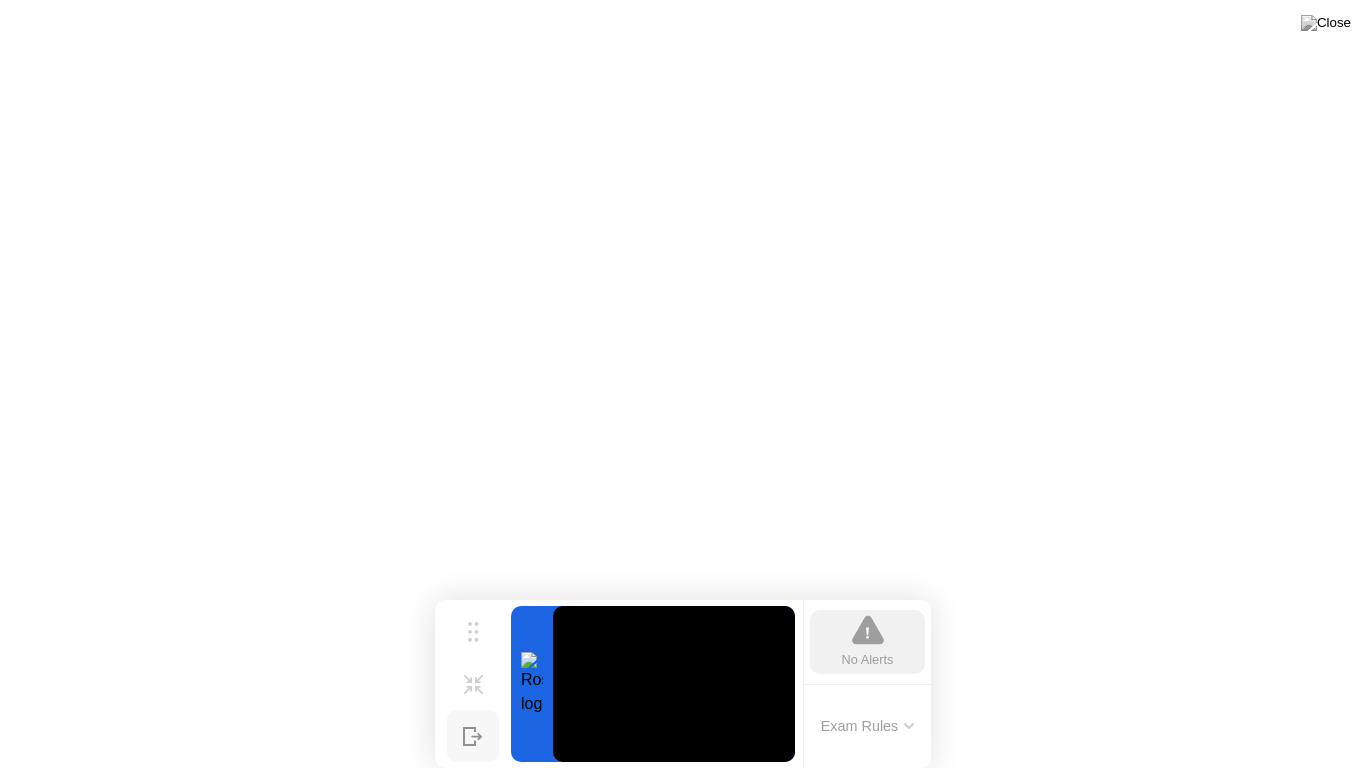 click 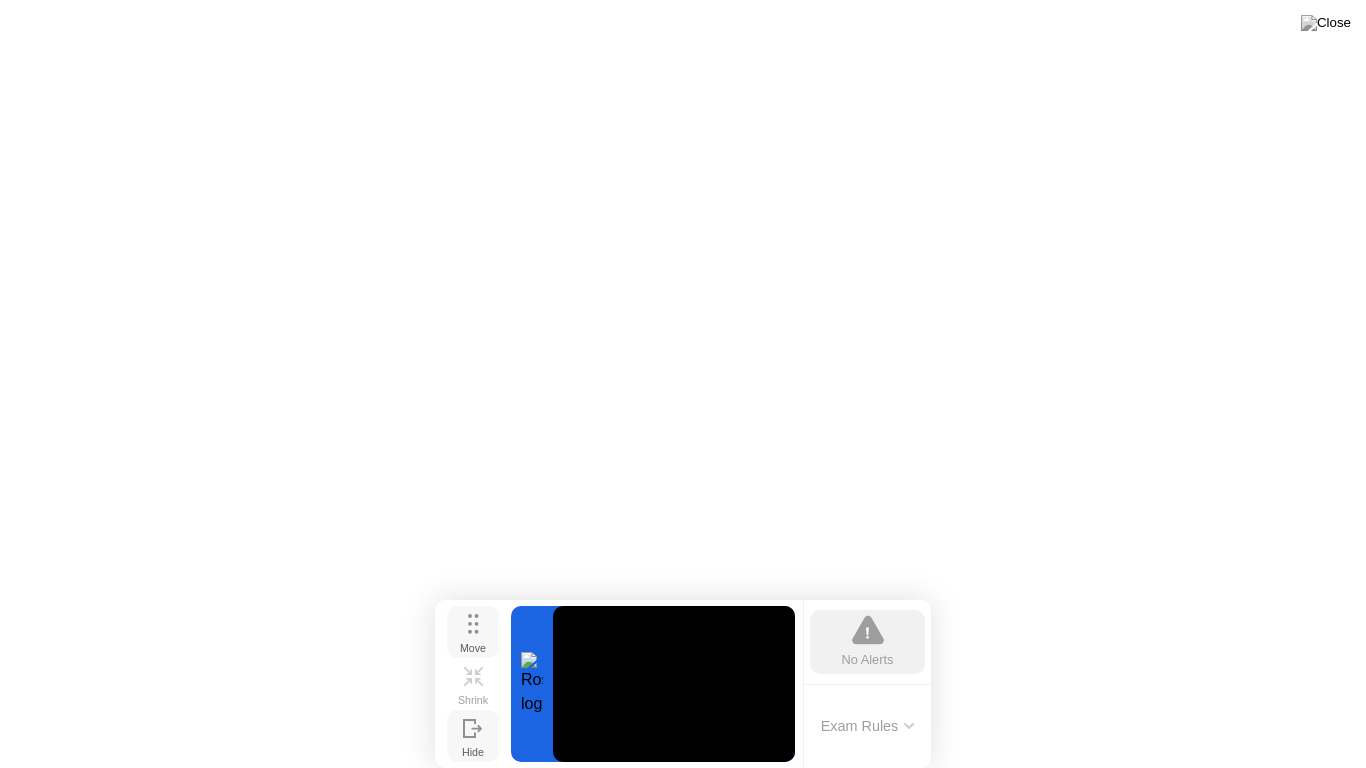 click on "Move" at bounding box center (473, 648) 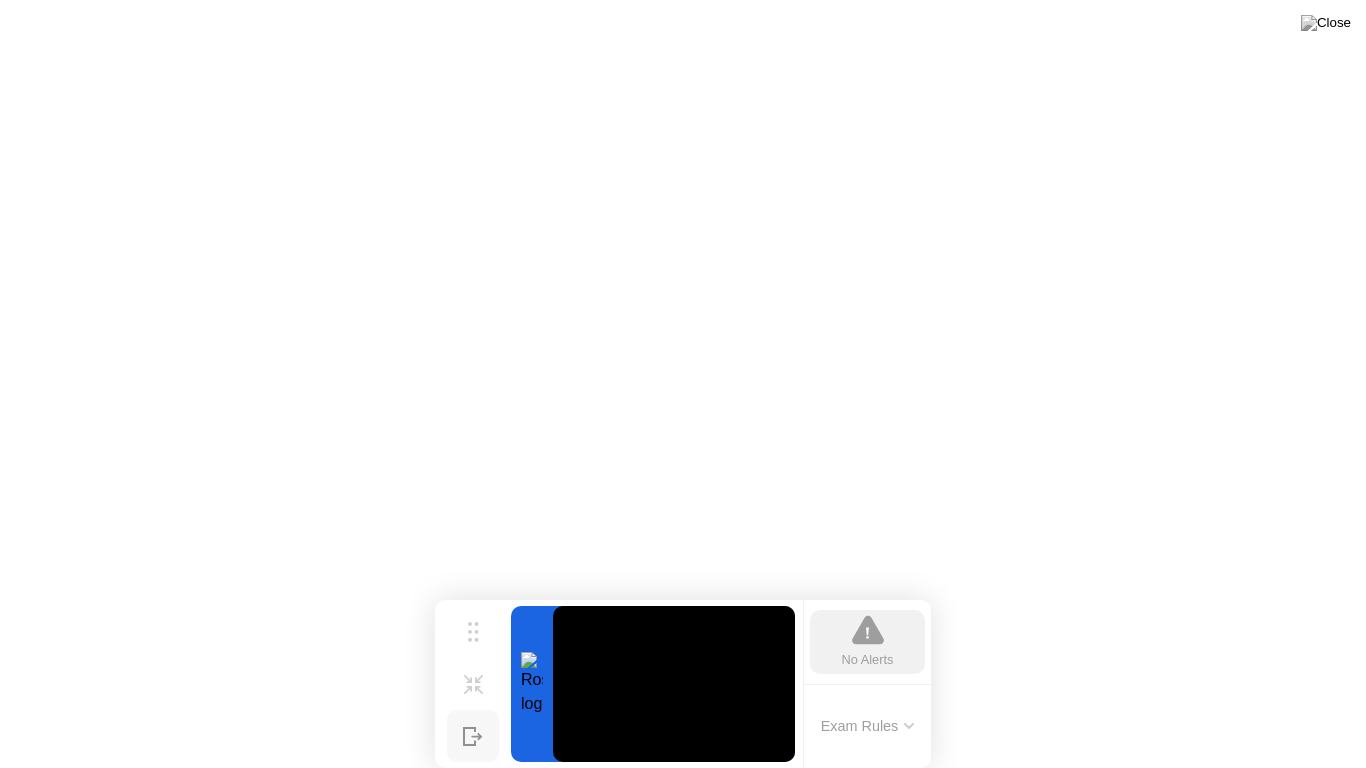 click 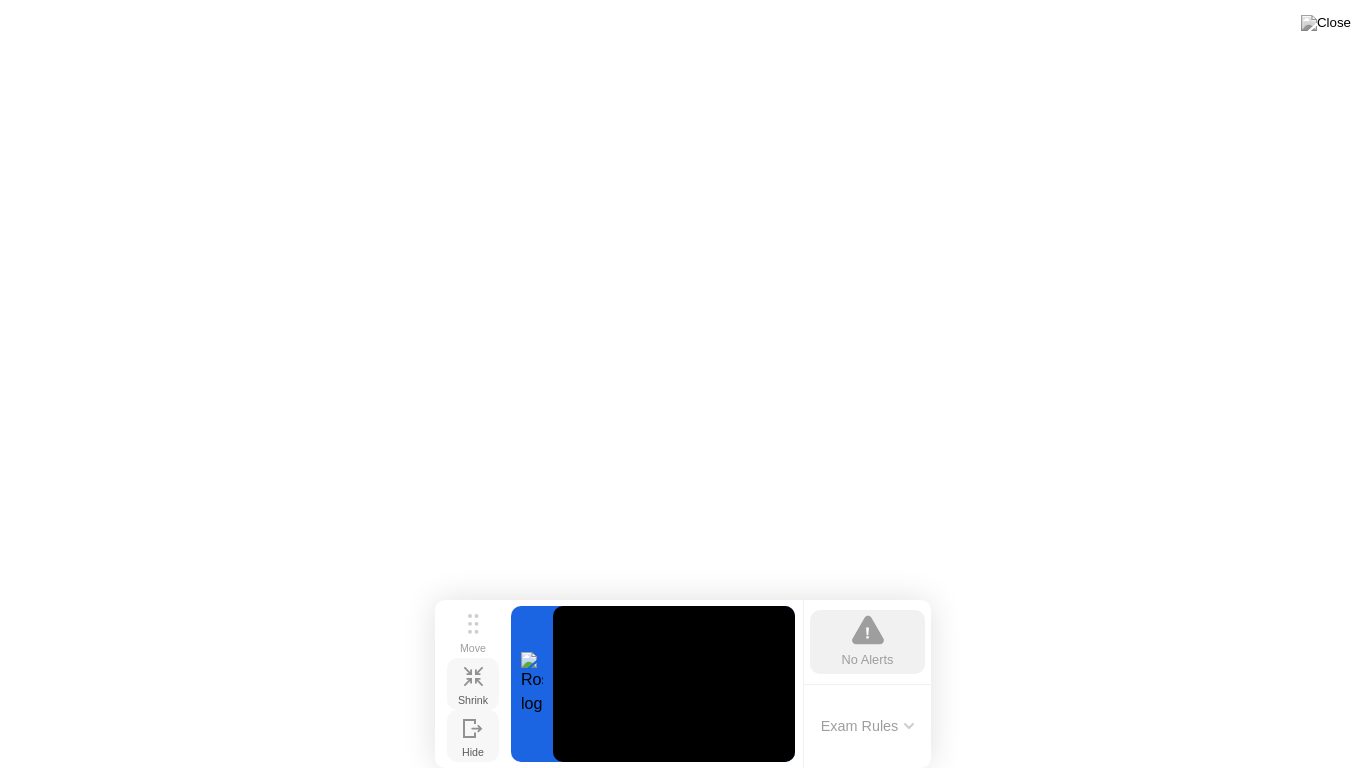 click 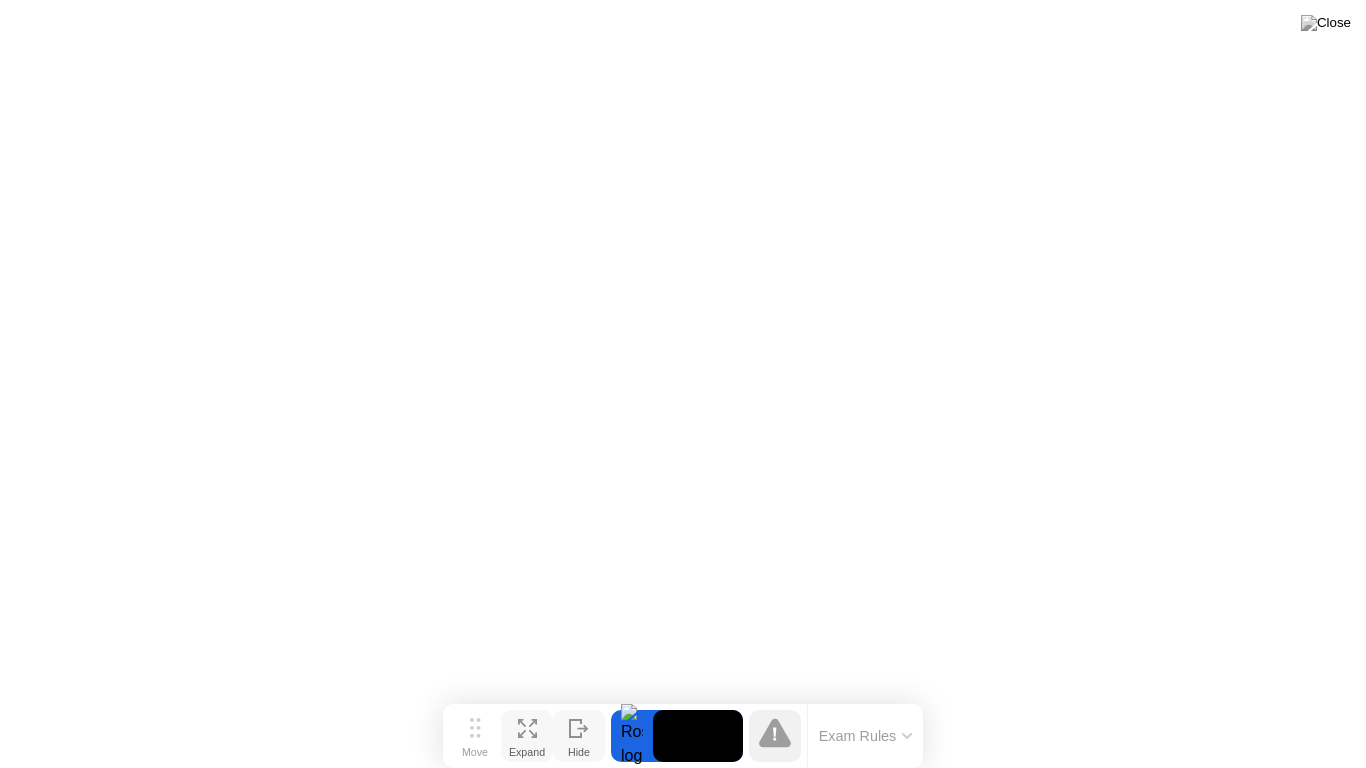 type 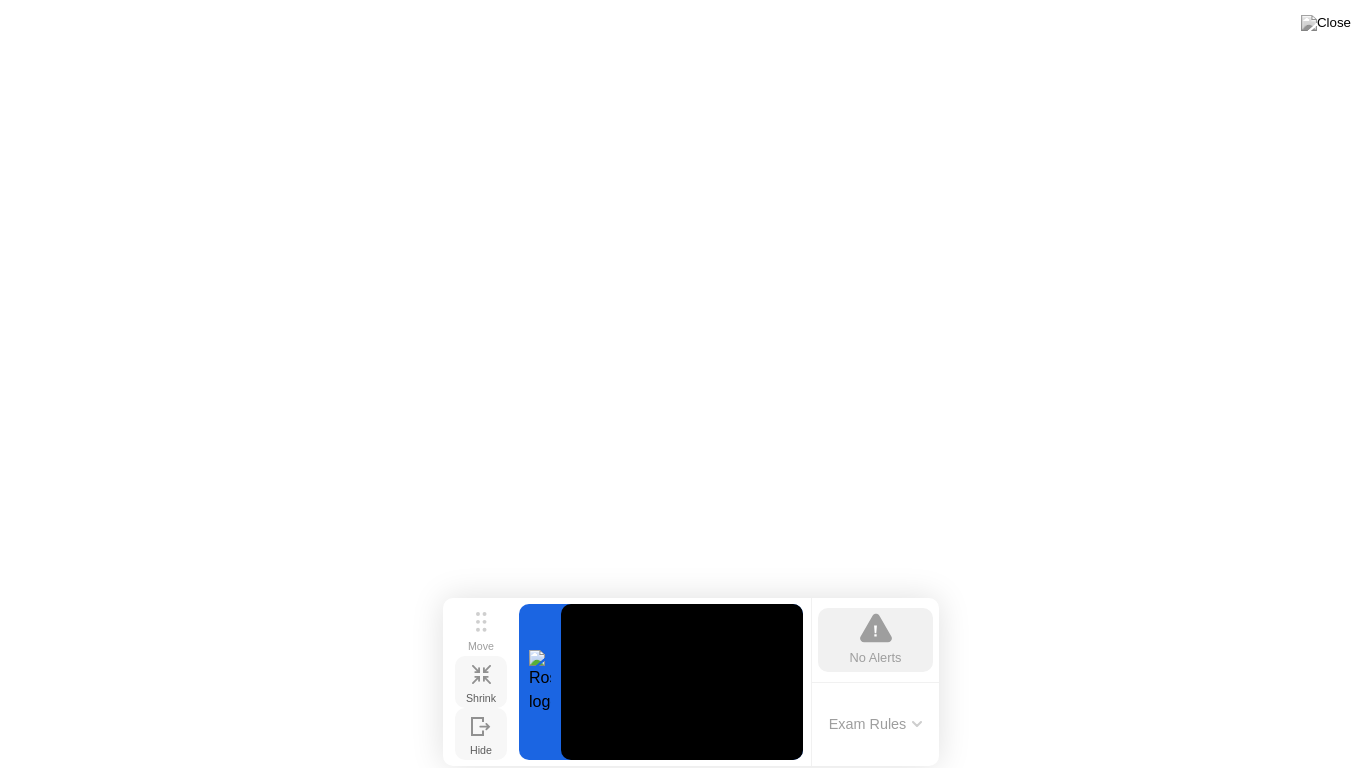 click on "Shrink" 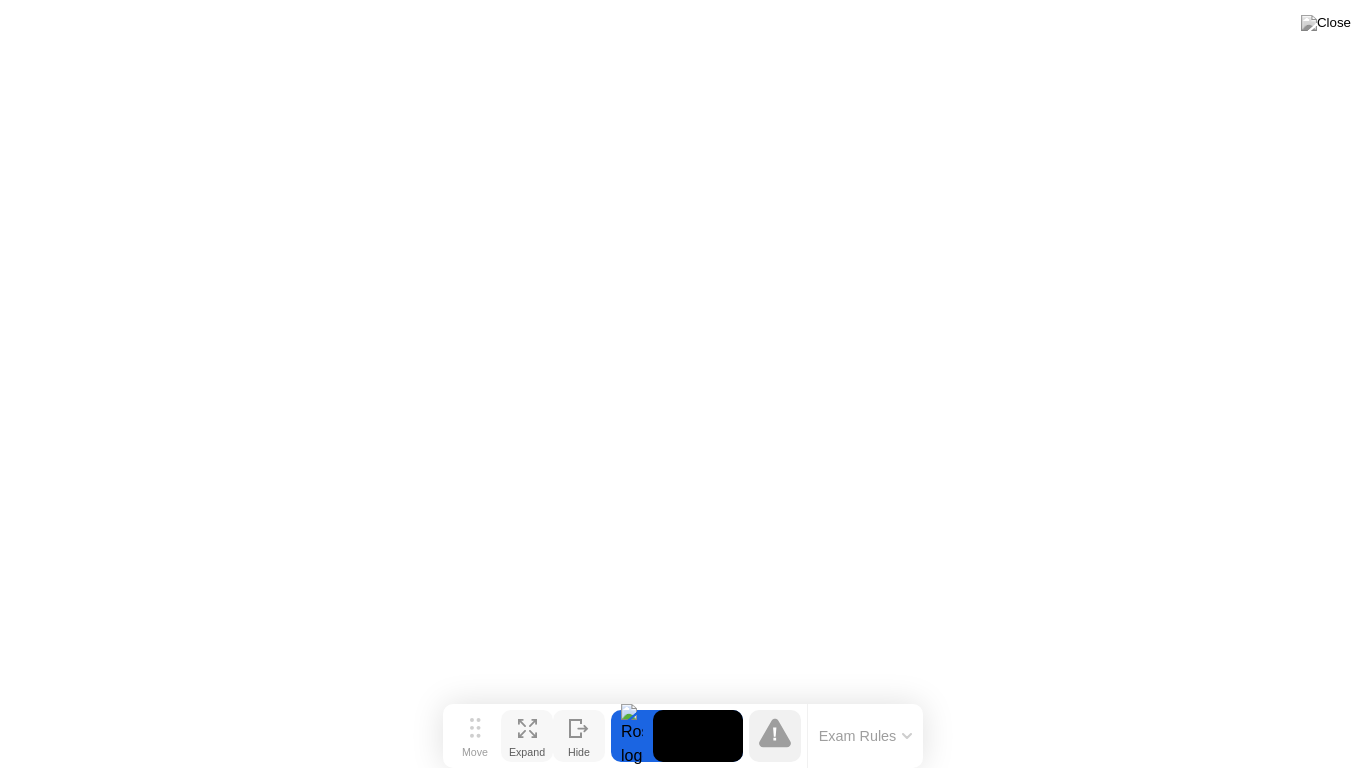 click on "Move Expand  Hide  Exam Rules" 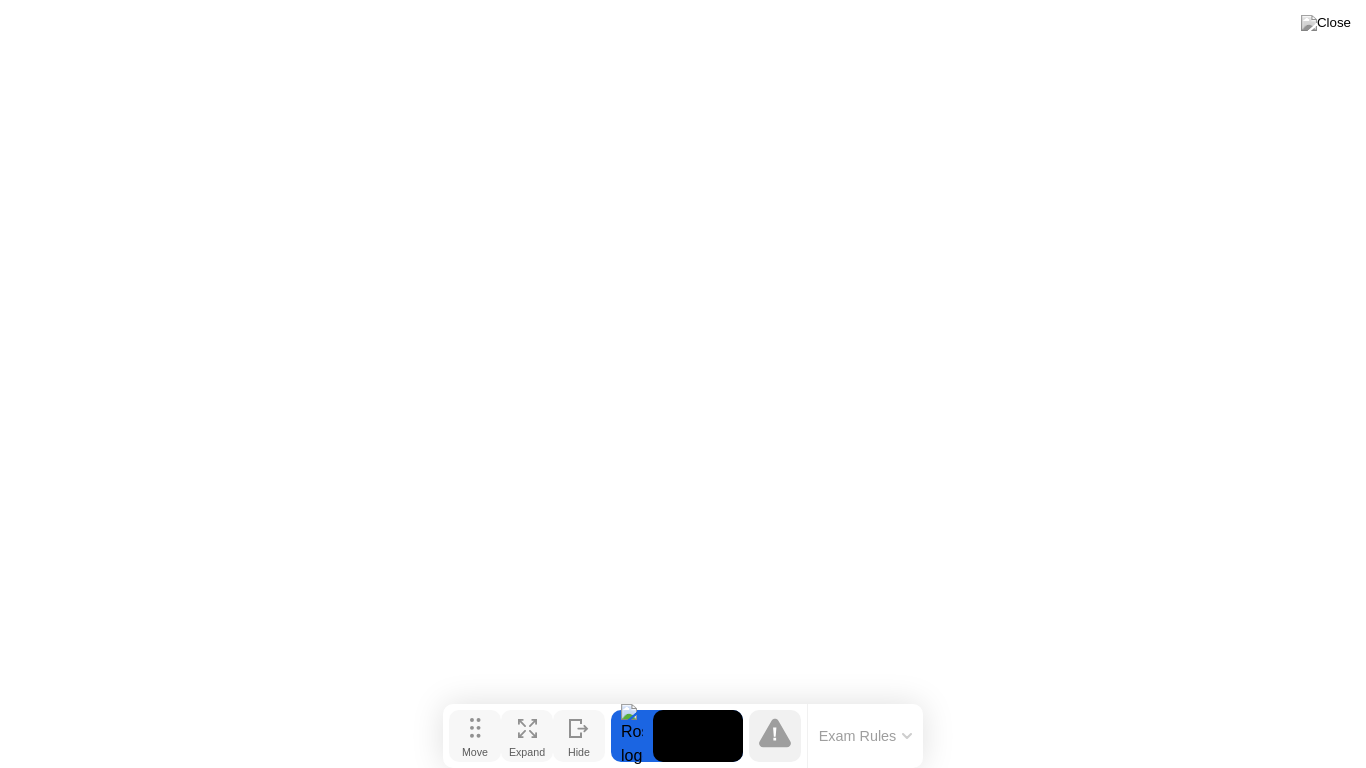 click on "Move" at bounding box center [475, 752] 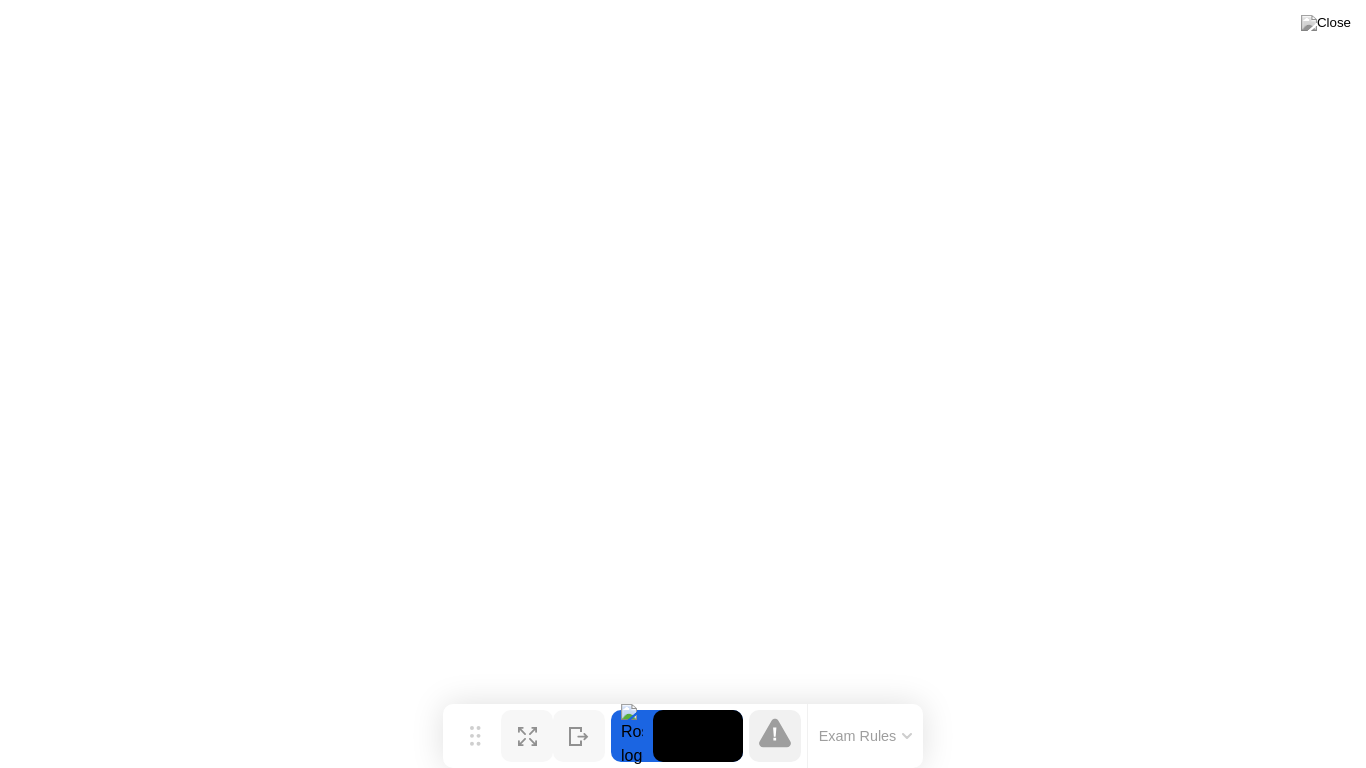 type 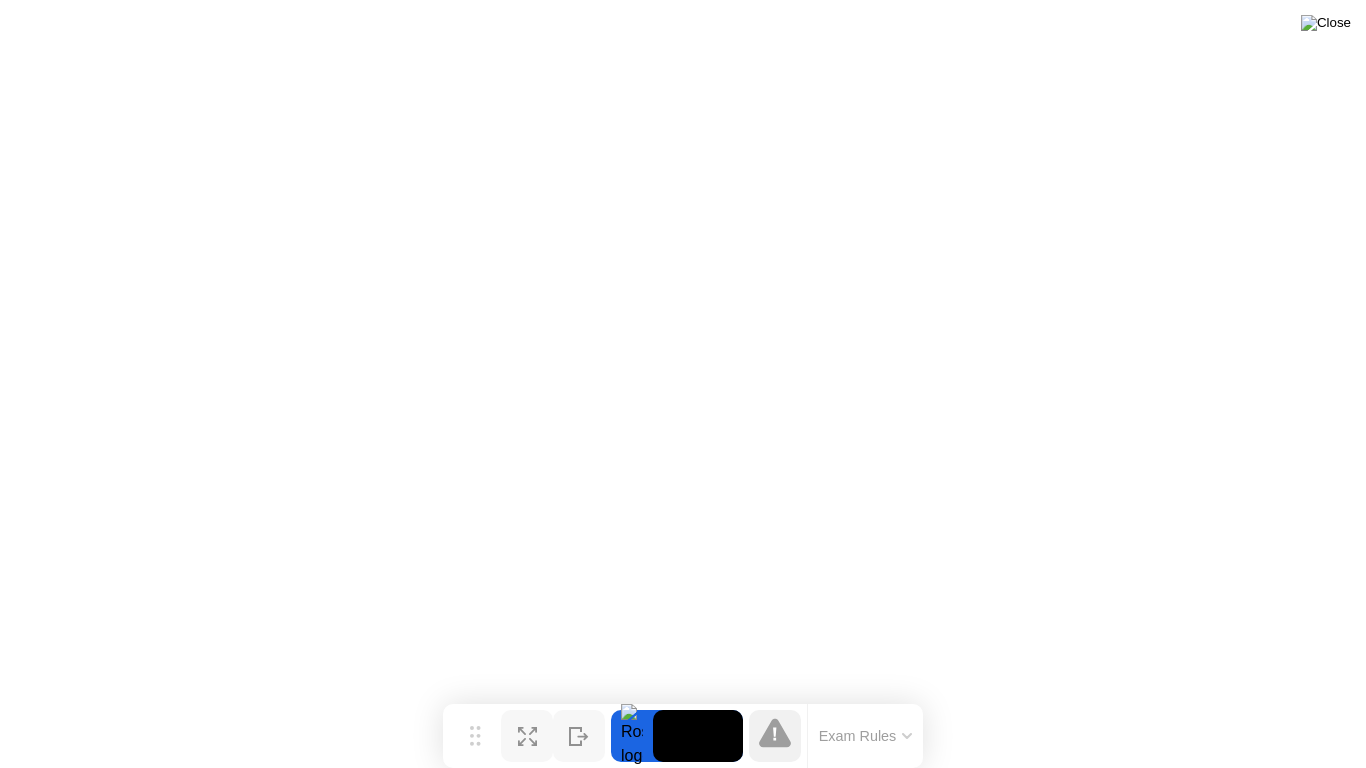 click at bounding box center (1326, 23) 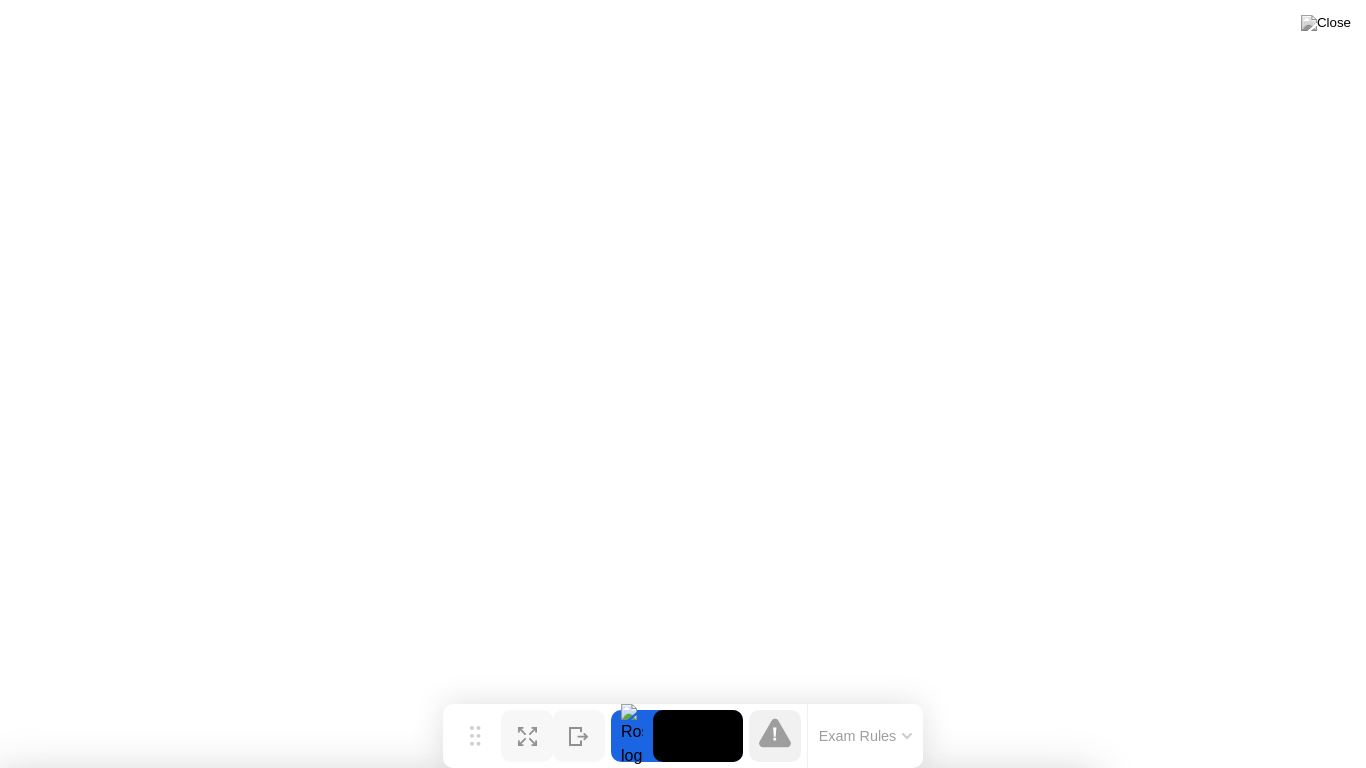 click on "Yes" at bounding box center (498, 881) 